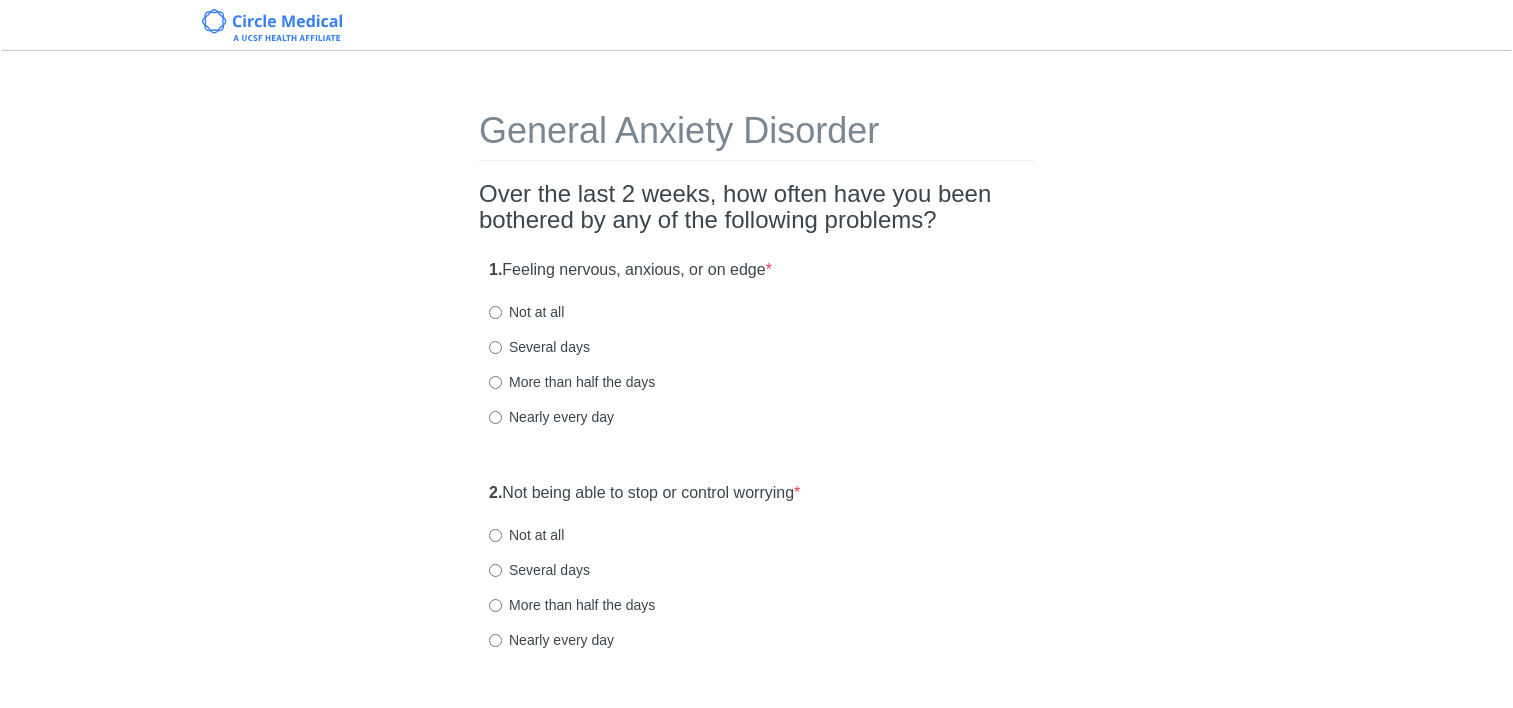 scroll, scrollTop: 0, scrollLeft: 0, axis: both 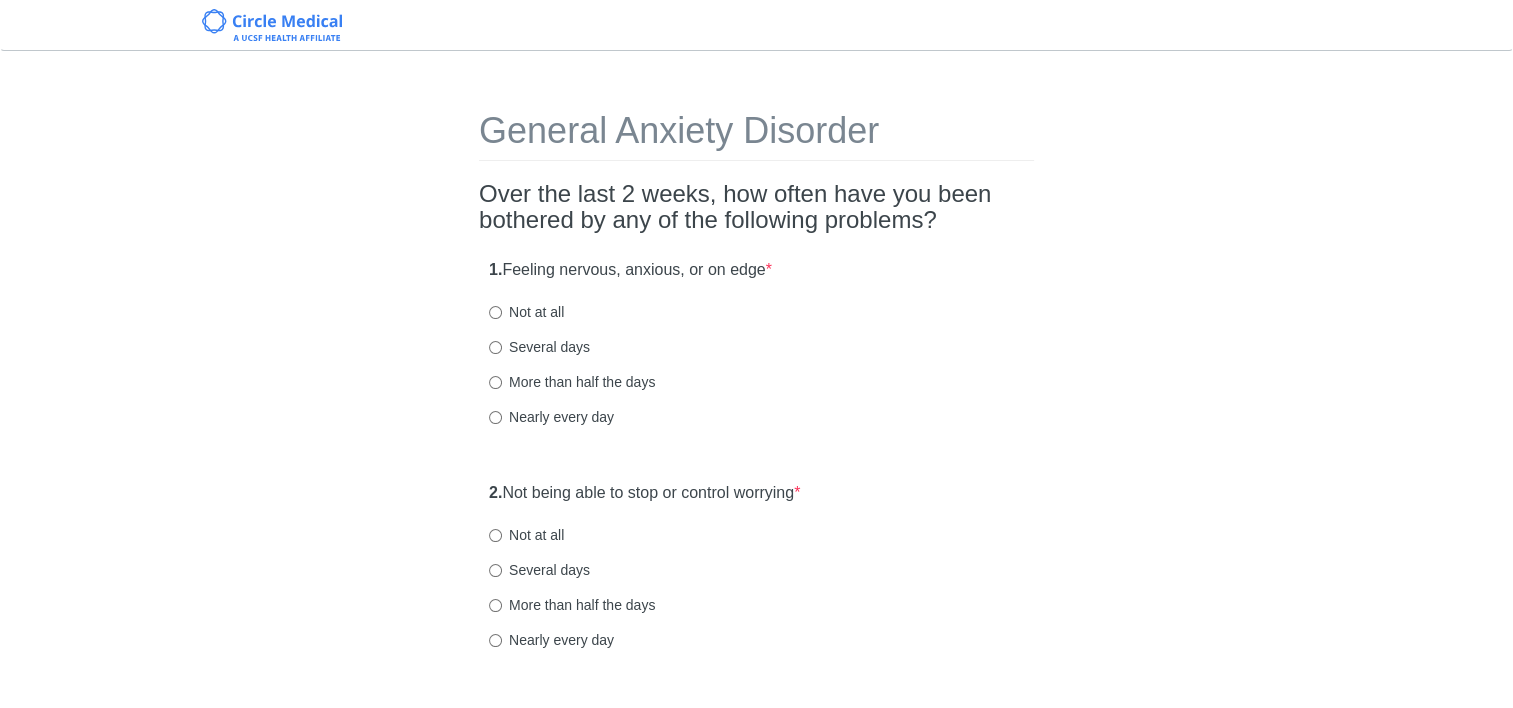 click on "Not at all" at bounding box center [756, 535] 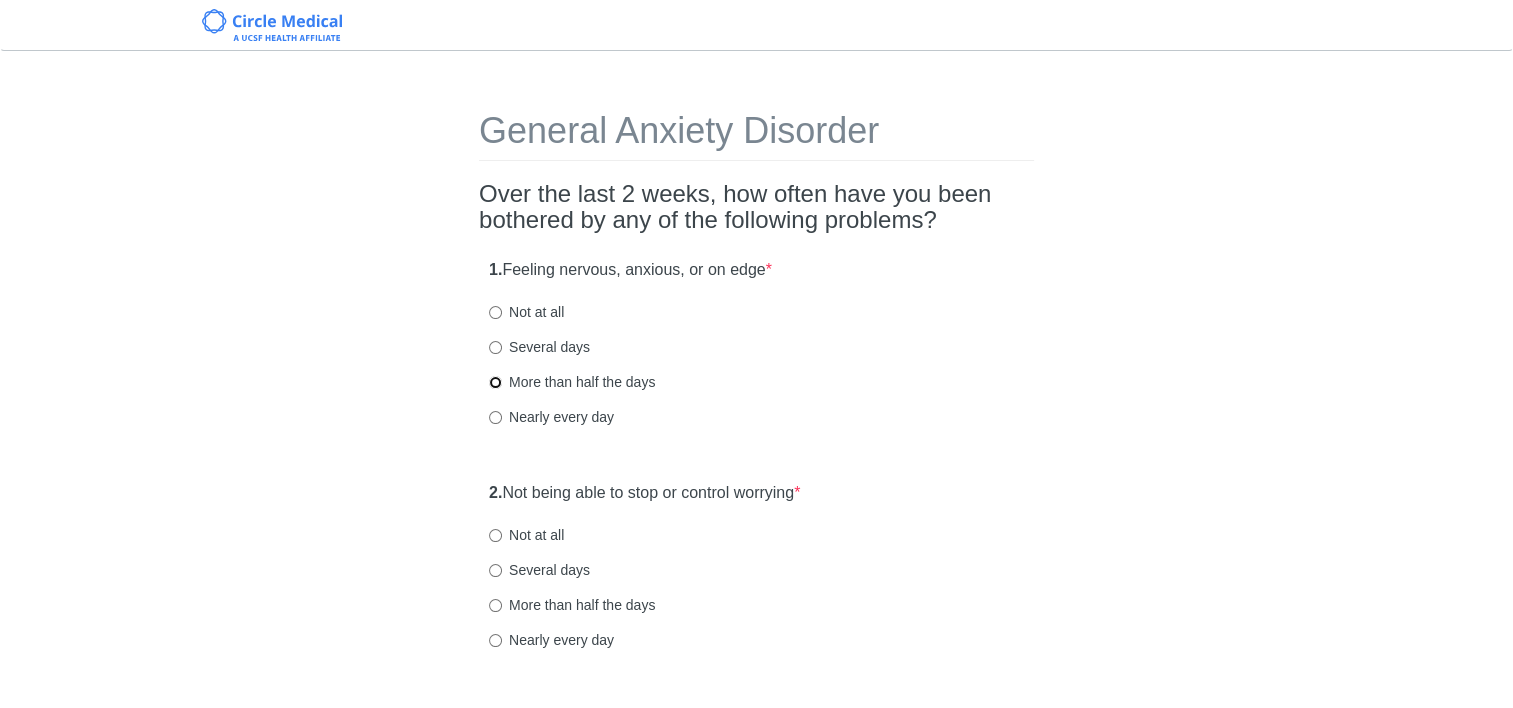 click on "More than half the days" at bounding box center [495, 382] 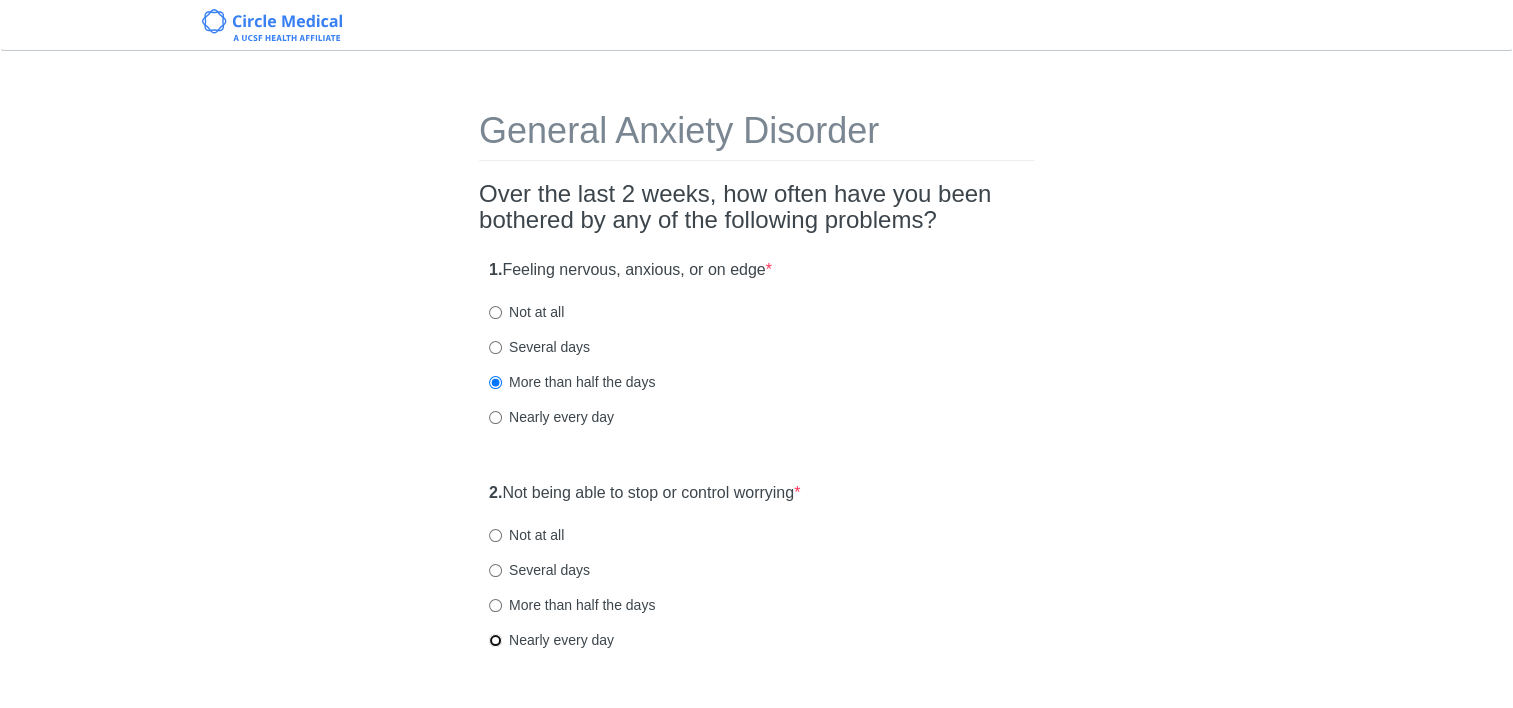 click on "Nearly every day" at bounding box center [495, 640] 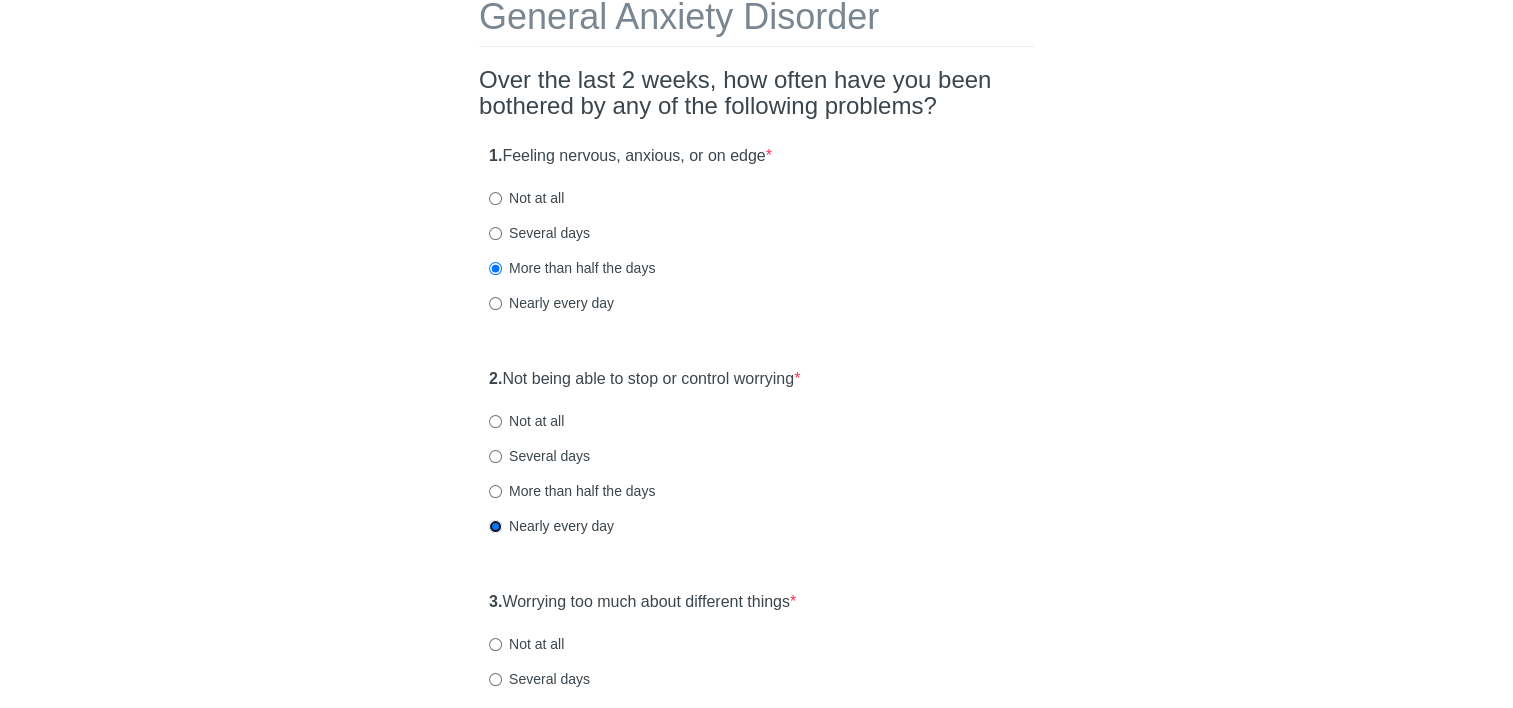 scroll, scrollTop: 200, scrollLeft: 0, axis: vertical 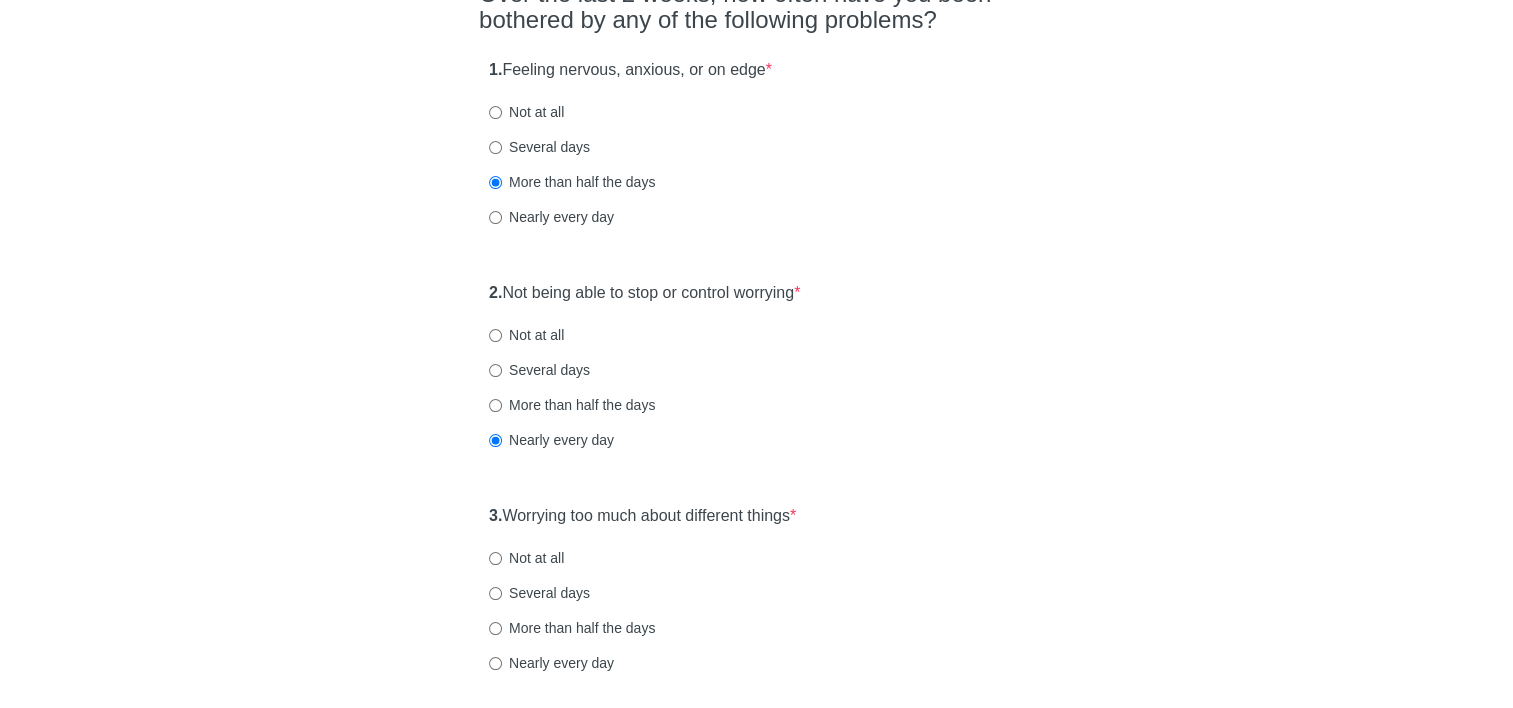 click on "Nearly every day" at bounding box center (551, 663) 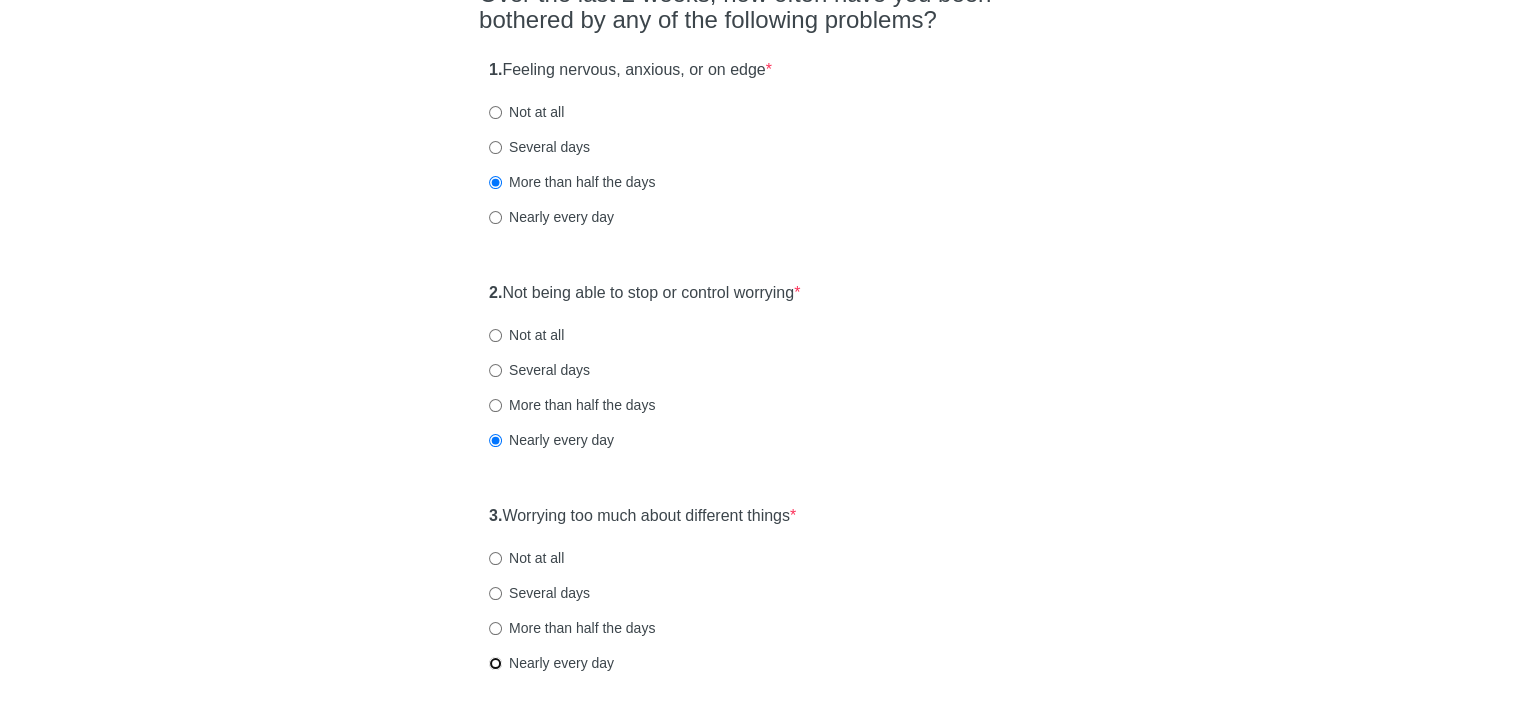 radio on "true" 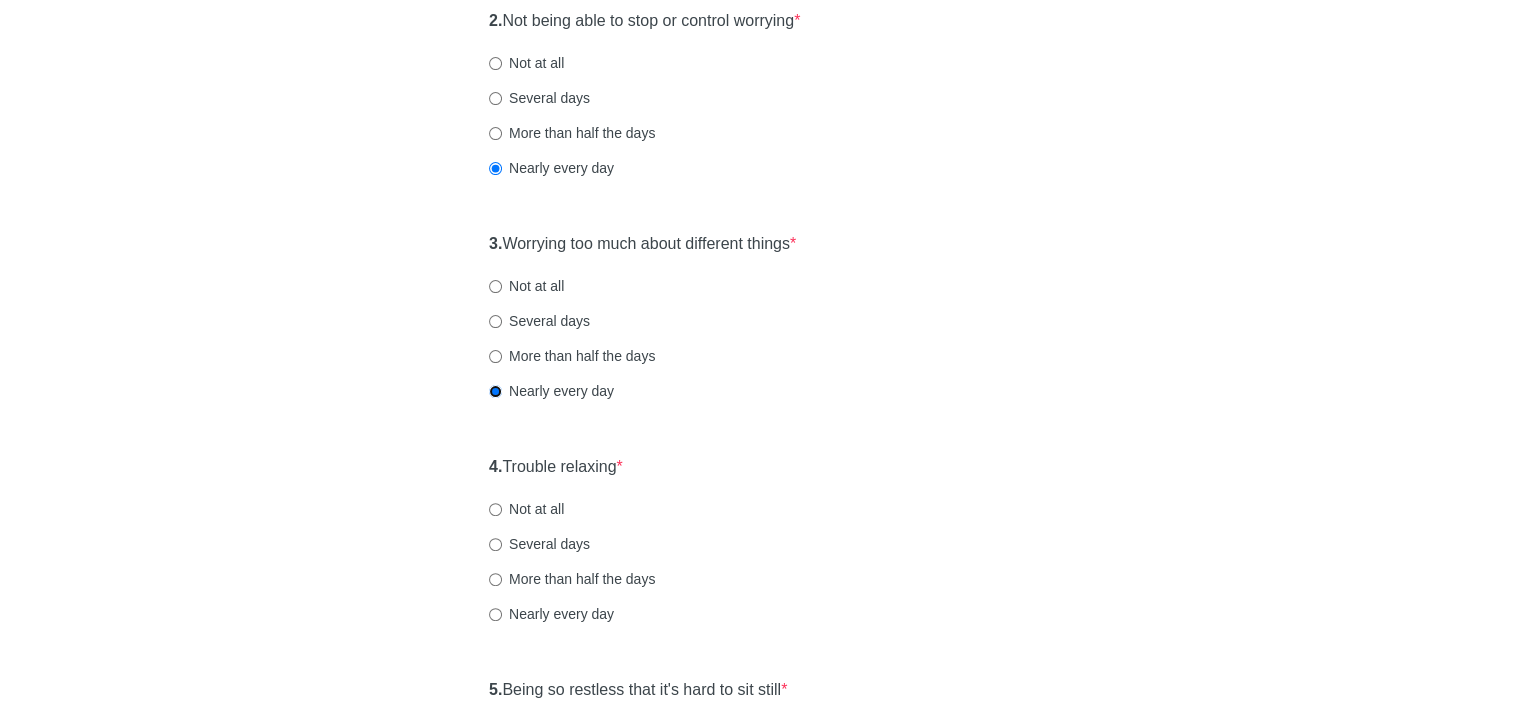 scroll, scrollTop: 600, scrollLeft: 0, axis: vertical 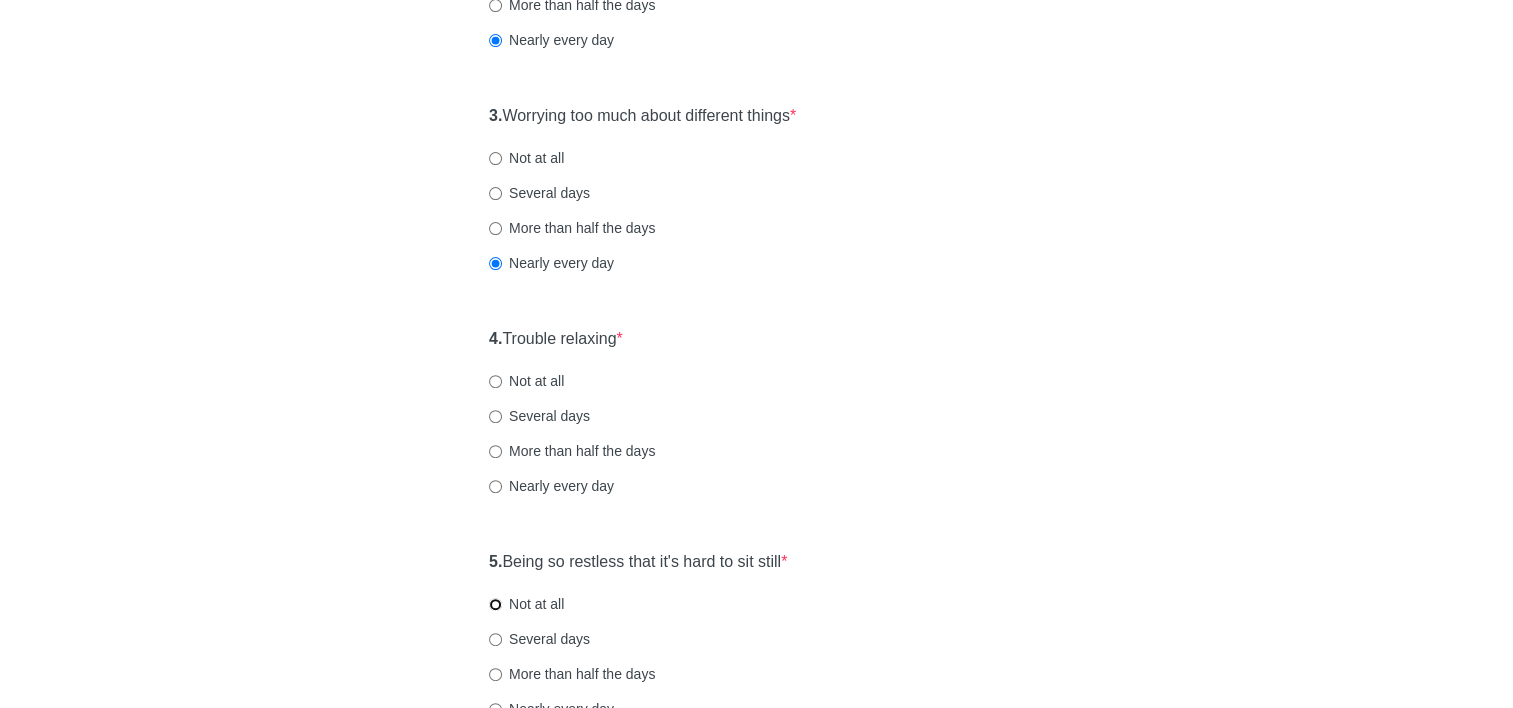 click on "Not at all" at bounding box center (495, 604) 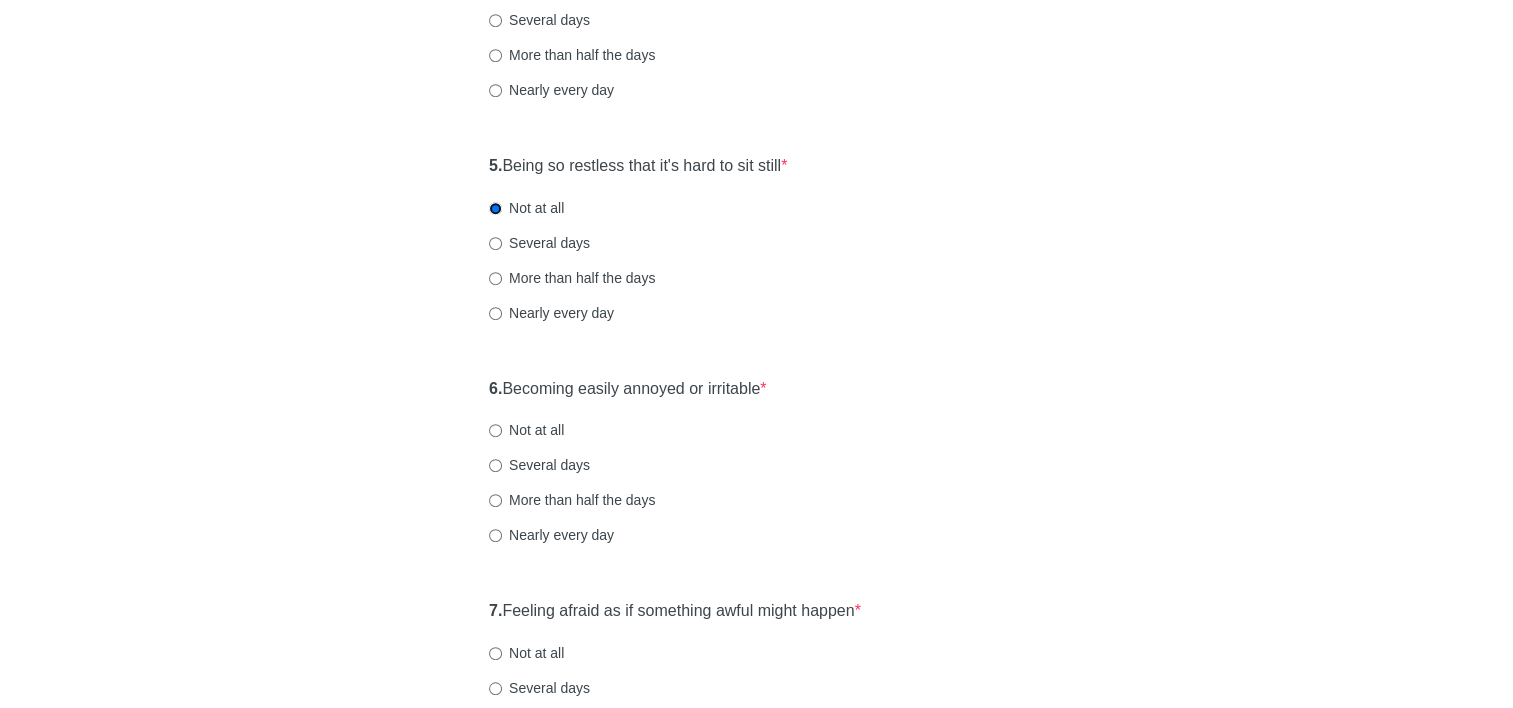 scroll, scrollTop: 1000, scrollLeft: 0, axis: vertical 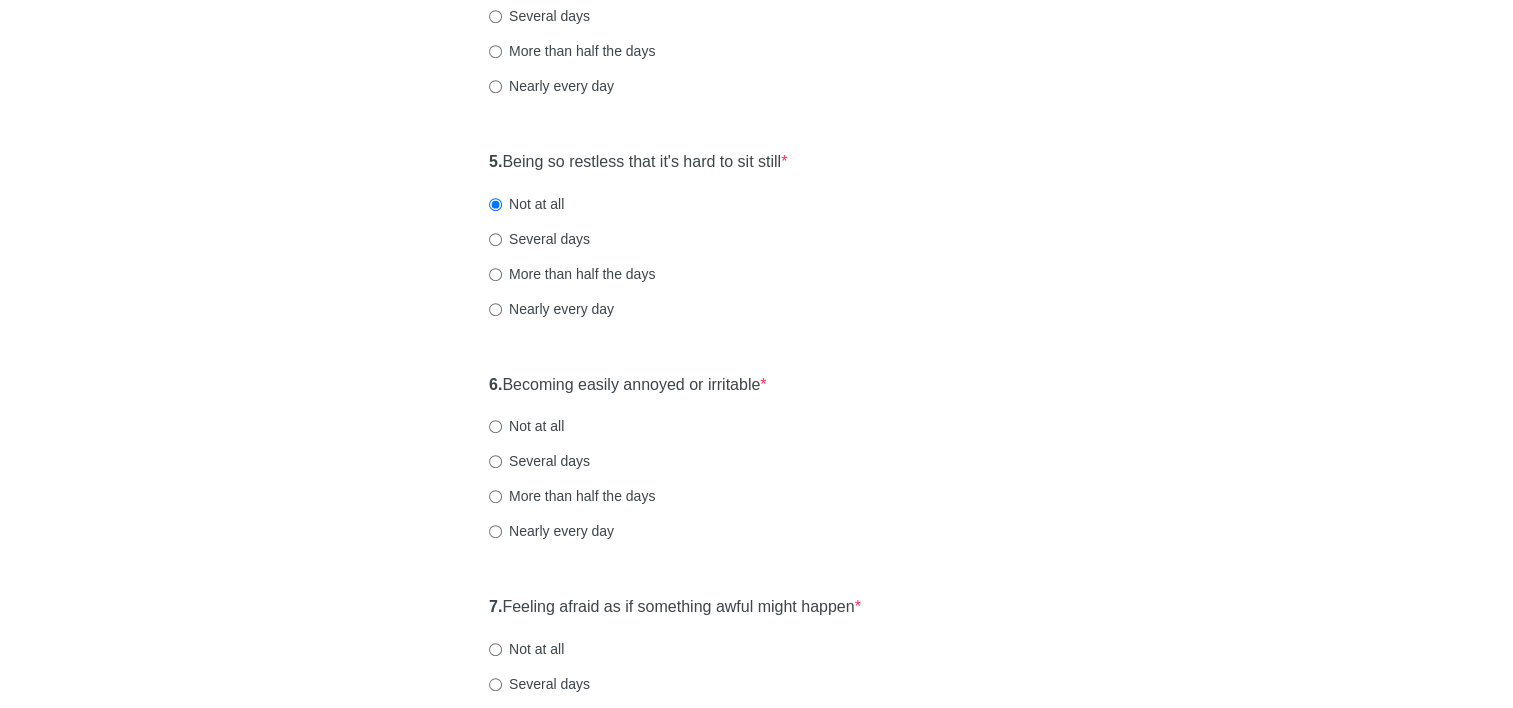 click on "Not at all" at bounding box center (526, 426) 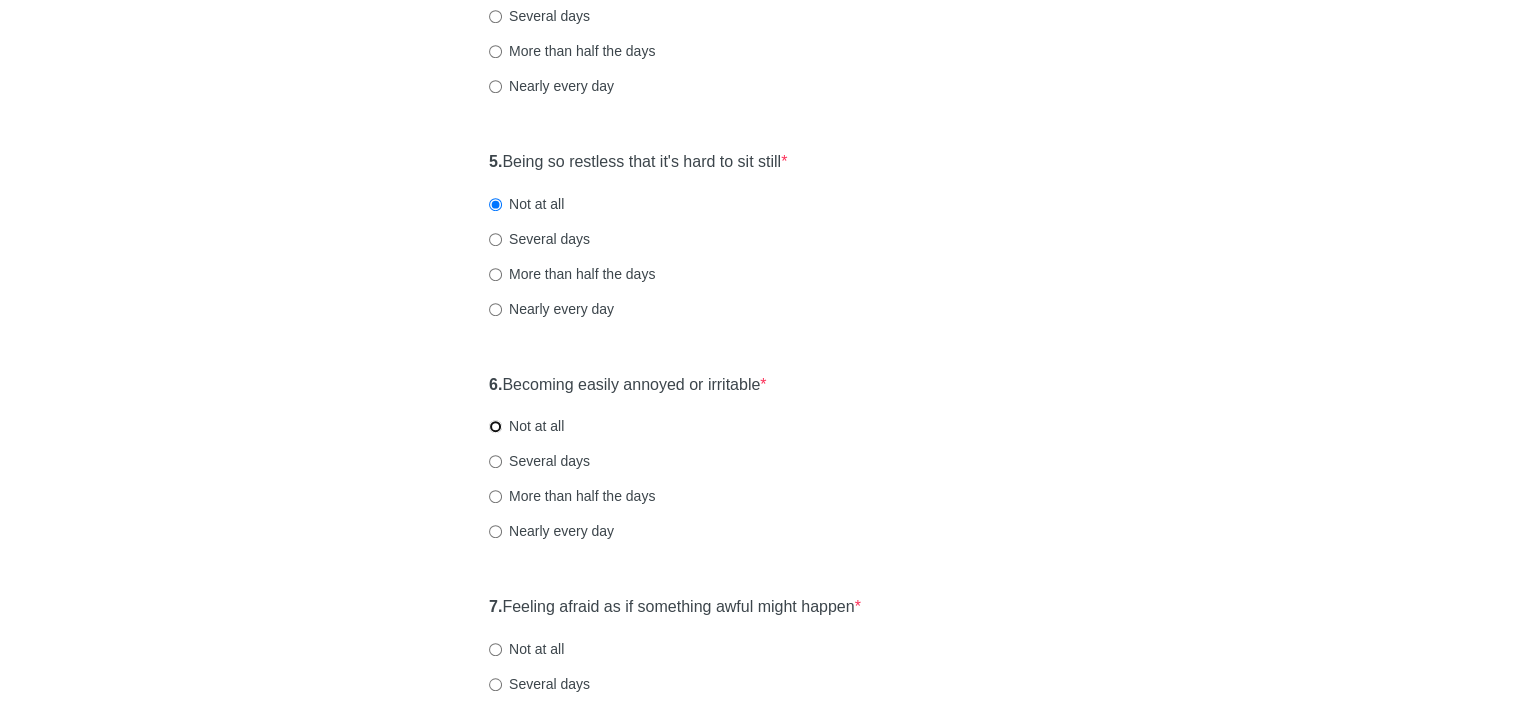 click on "Not at all" at bounding box center (495, 426) 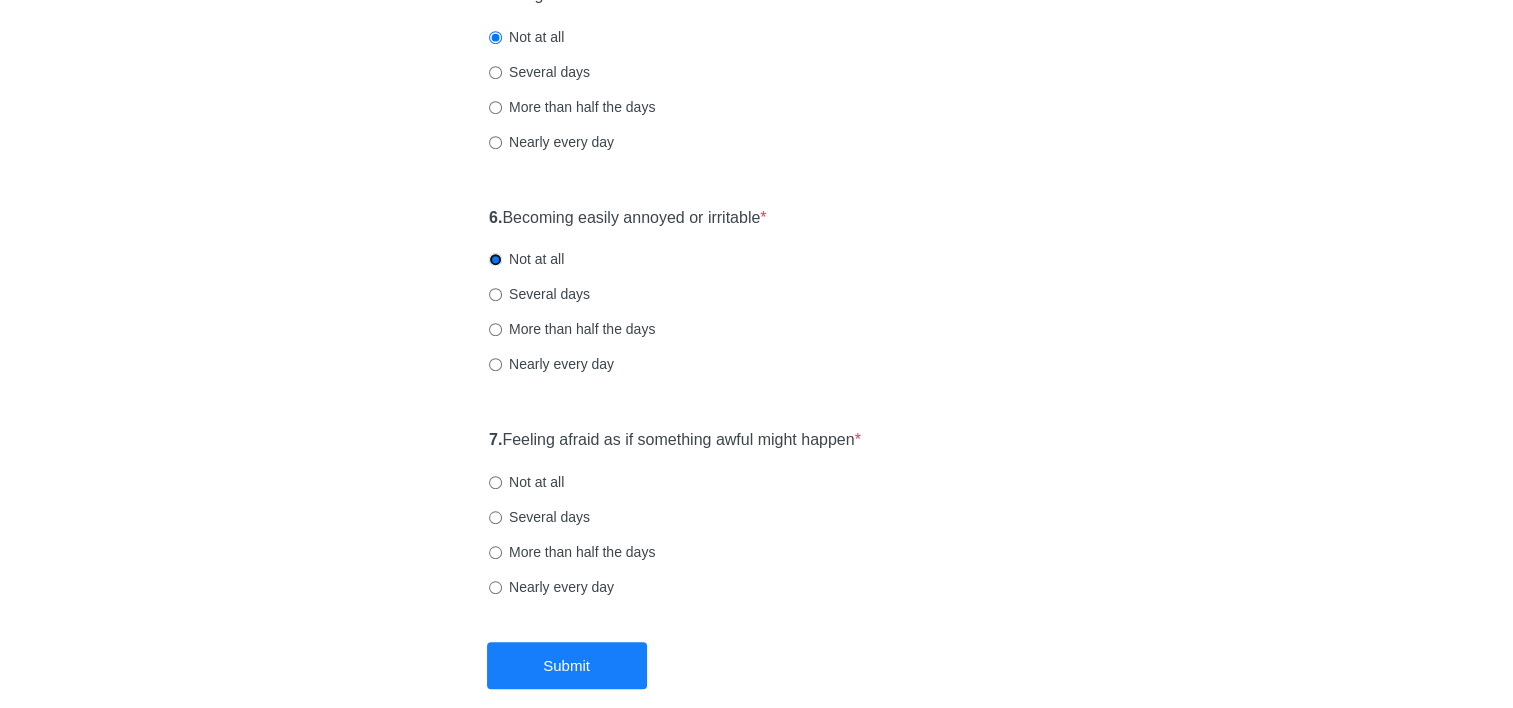 scroll, scrollTop: 1200, scrollLeft: 0, axis: vertical 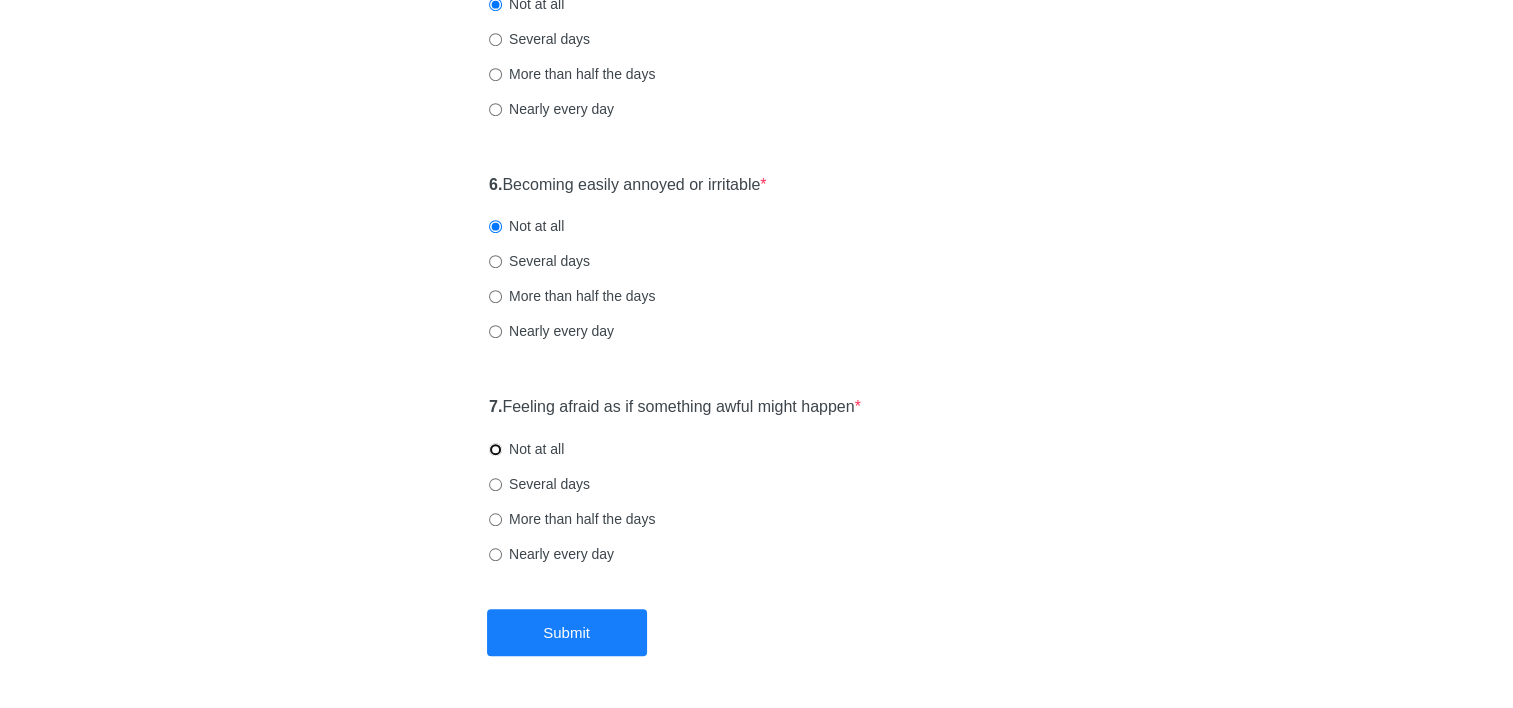 click on "Not at all" at bounding box center [495, 449] 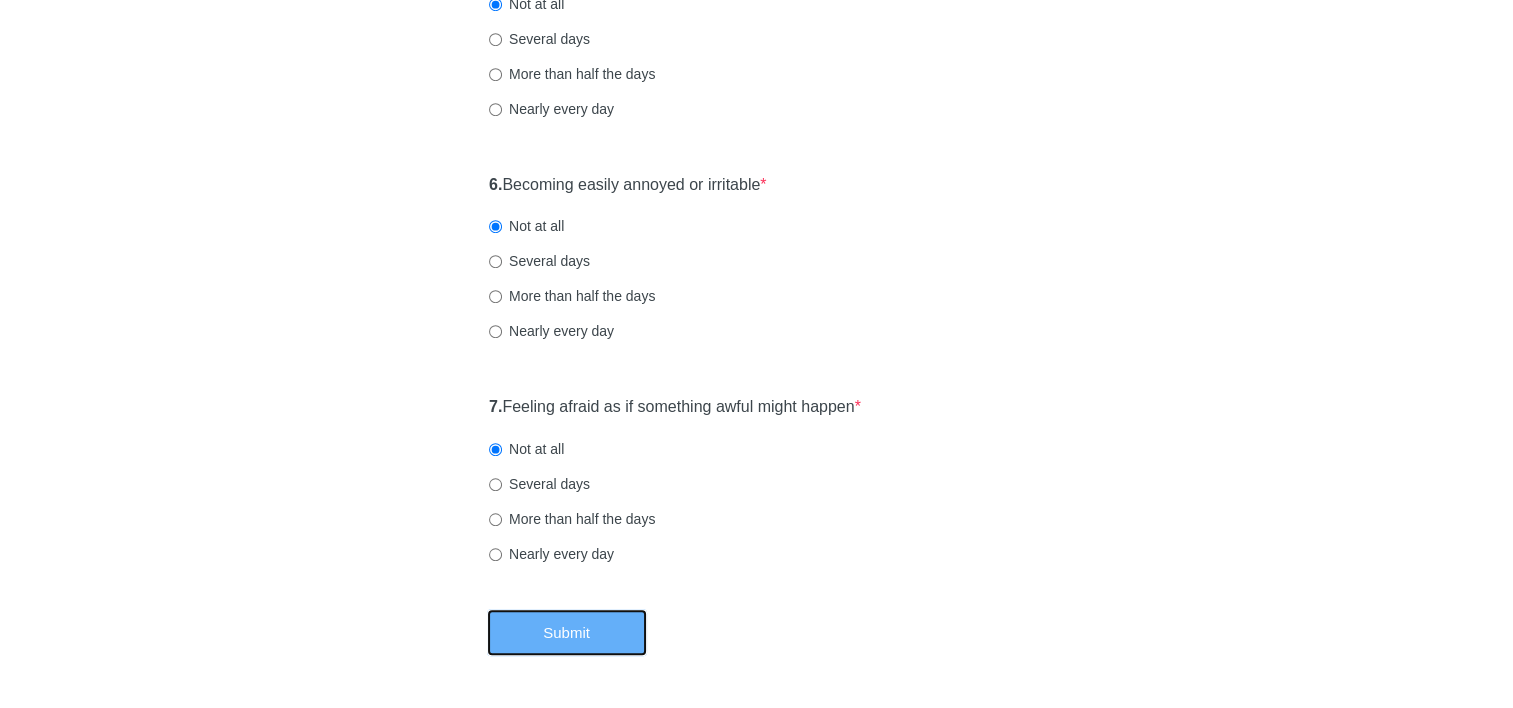 click on "Submit" at bounding box center (567, 632) 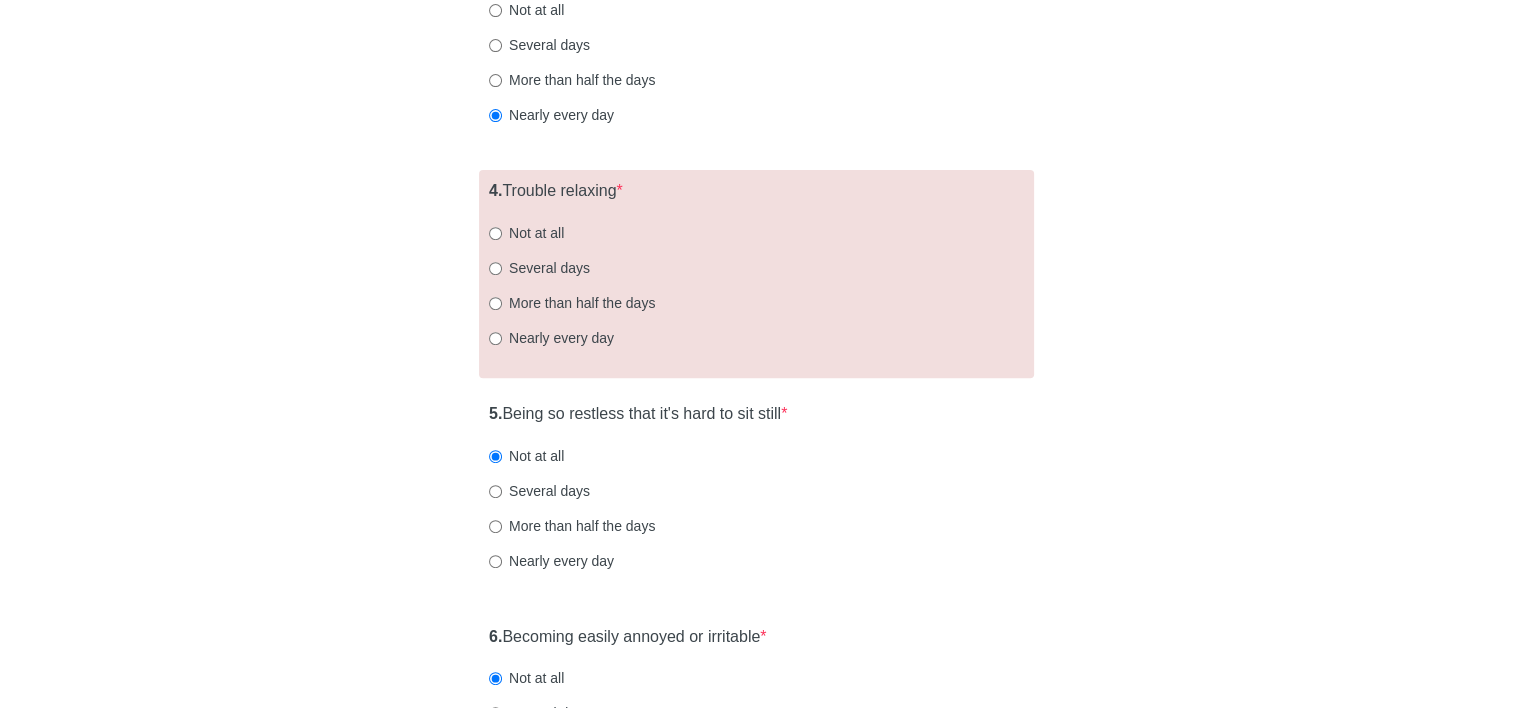 scroll, scrollTop: 600, scrollLeft: 0, axis: vertical 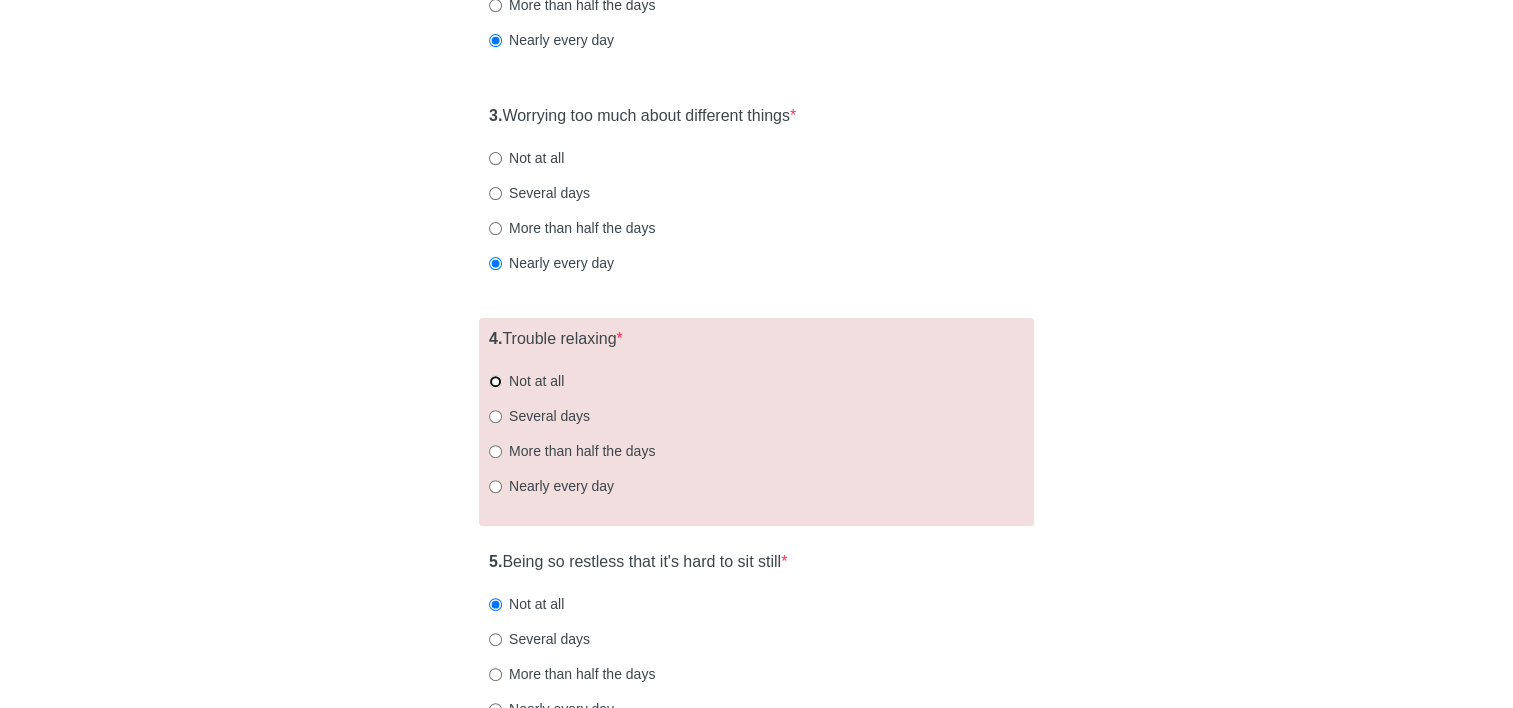 click on "Not at all" at bounding box center (495, 381) 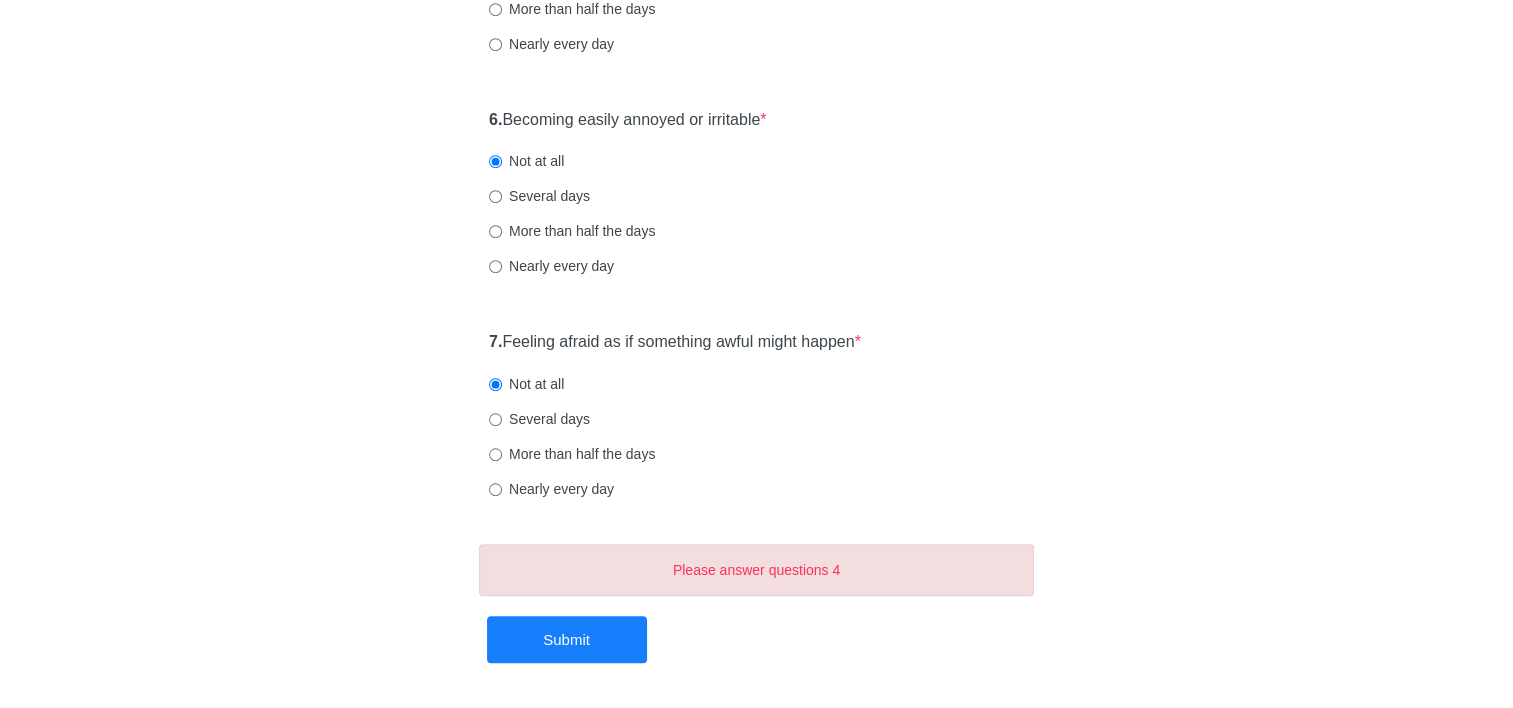 scroll, scrollTop: 1340, scrollLeft: 0, axis: vertical 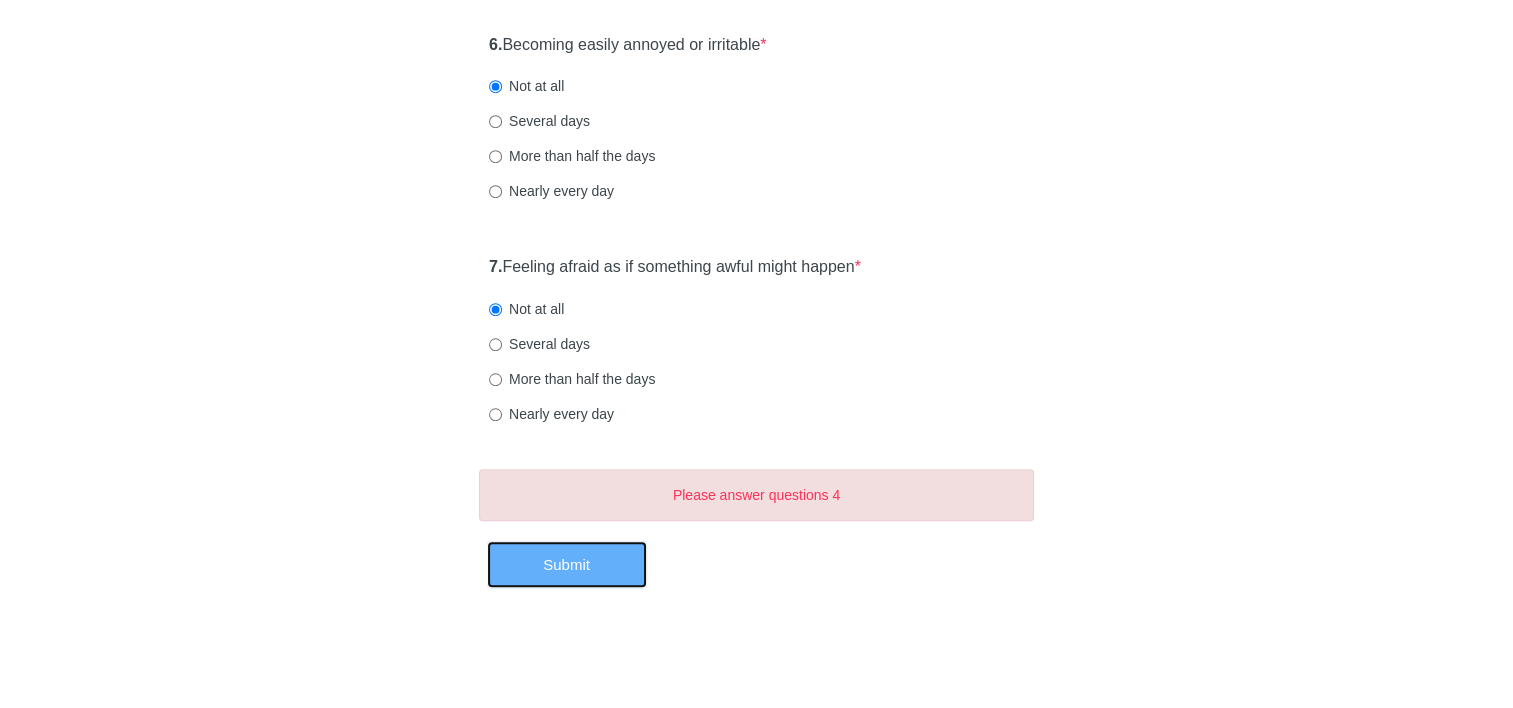 click on "Submit" at bounding box center (567, 564) 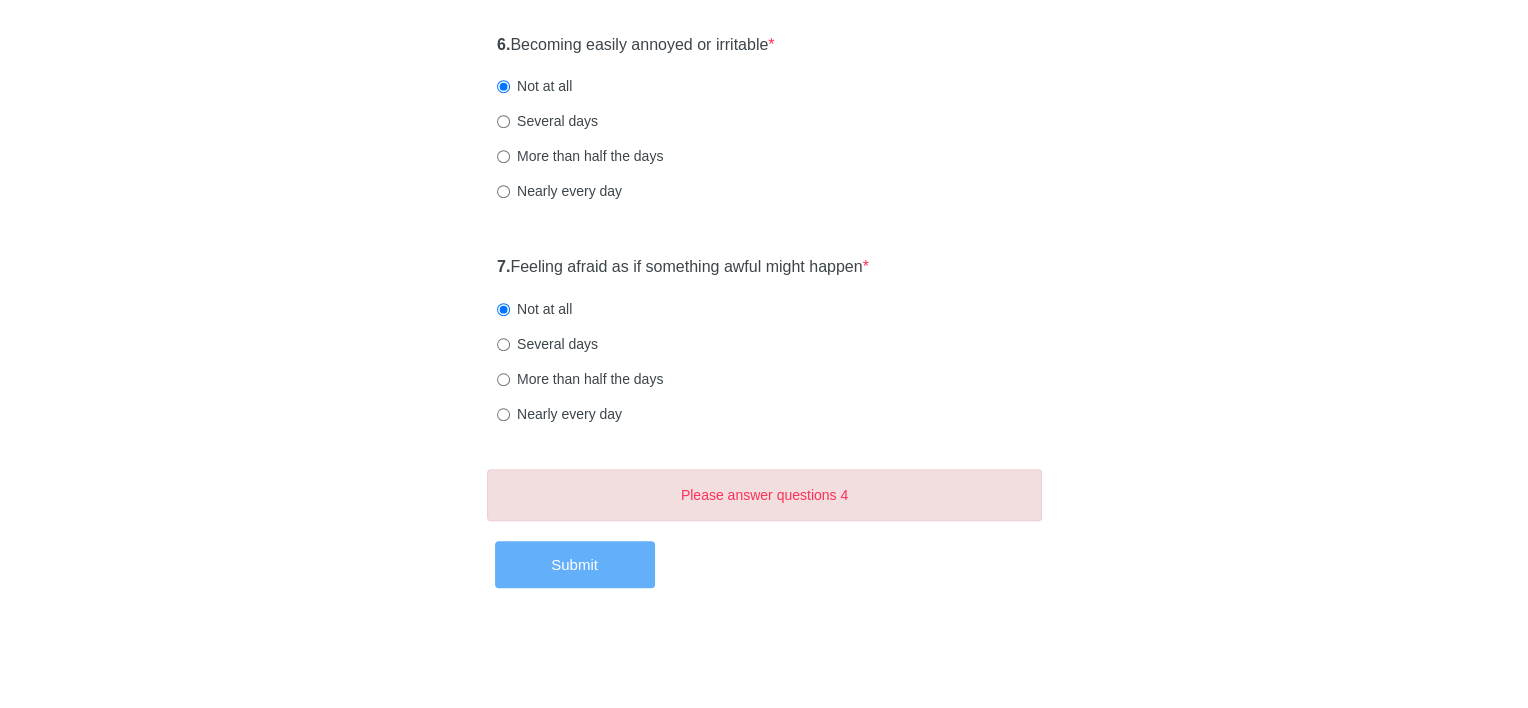 scroll, scrollTop: 0, scrollLeft: 0, axis: both 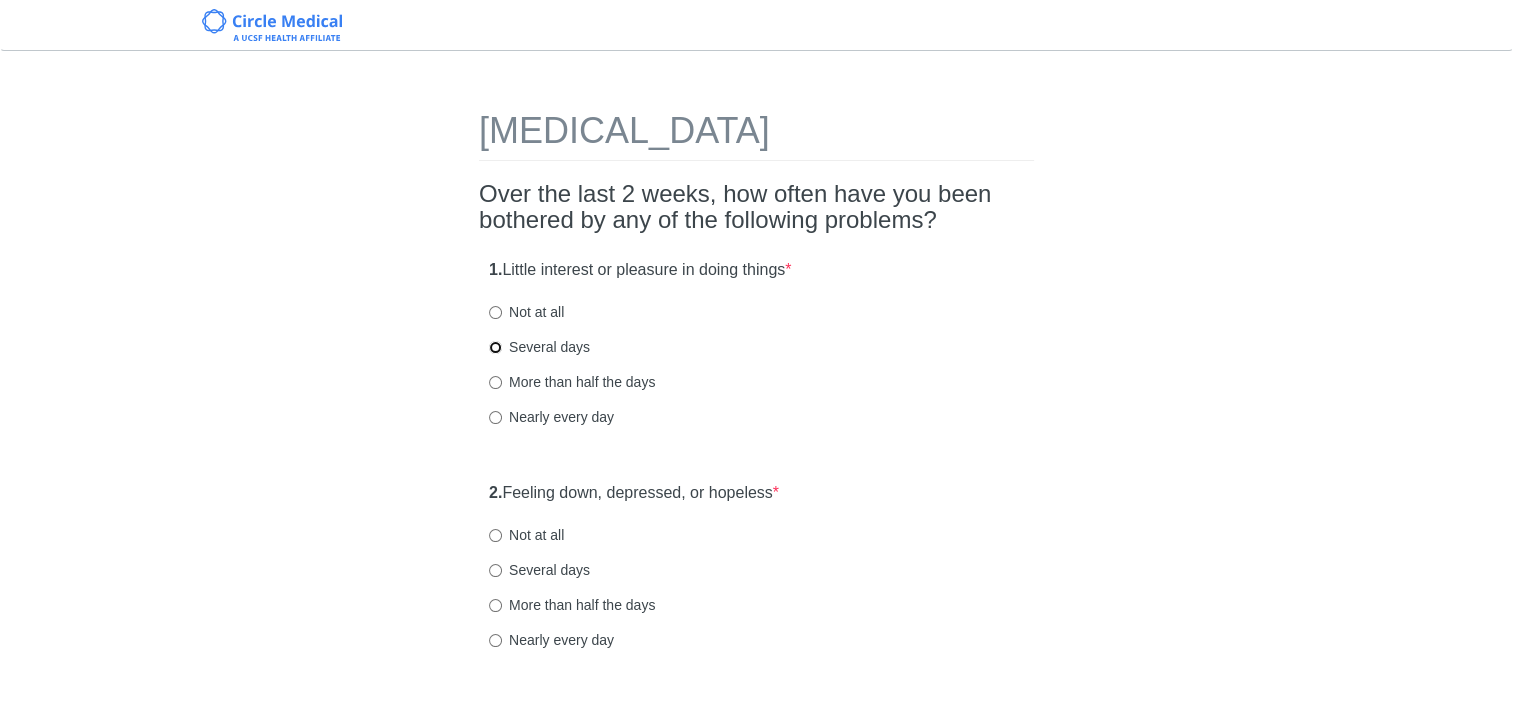 click on "Several days" at bounding box center (495, 347) 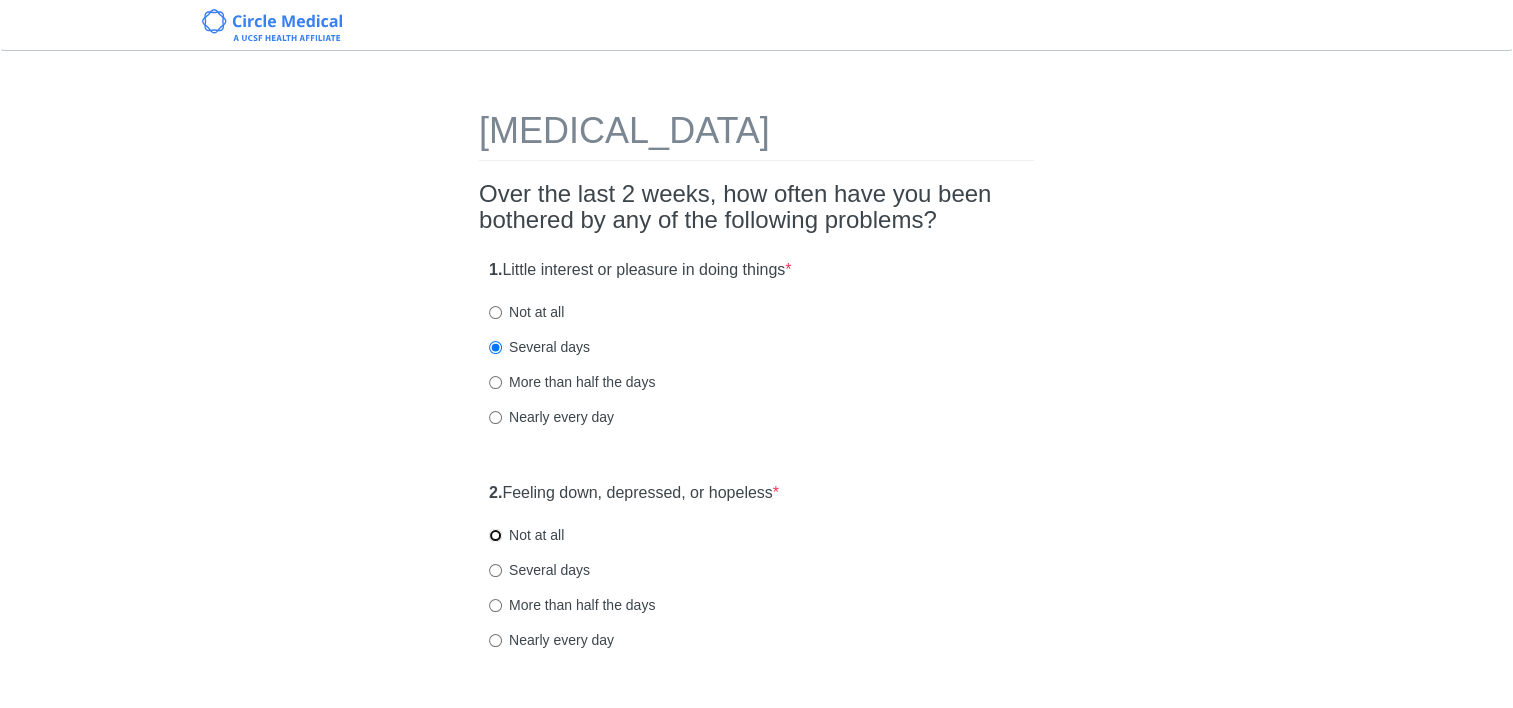 click on "Not at all" at bounding box center [495, 535] 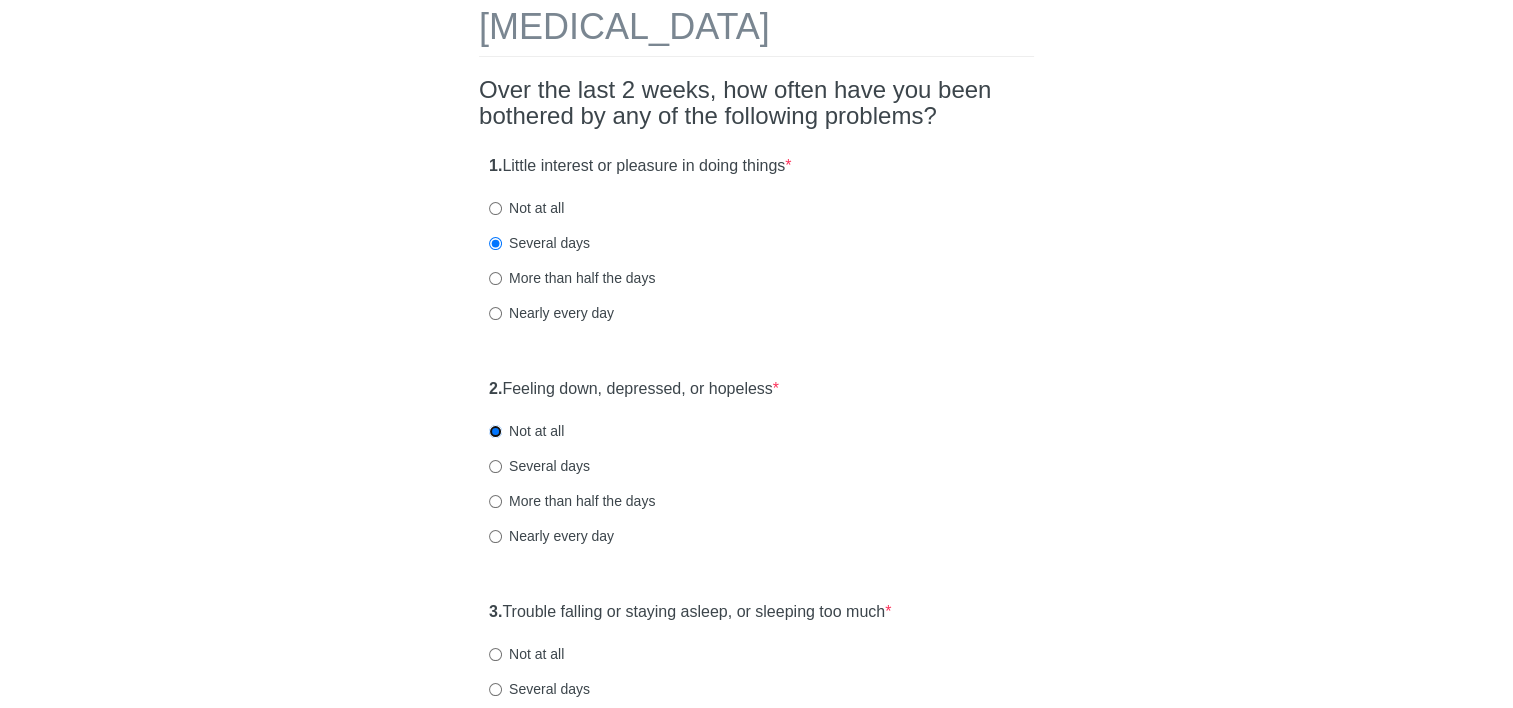 scroll, scrollTop: 200, scrollLeft: 0, axis: vertical 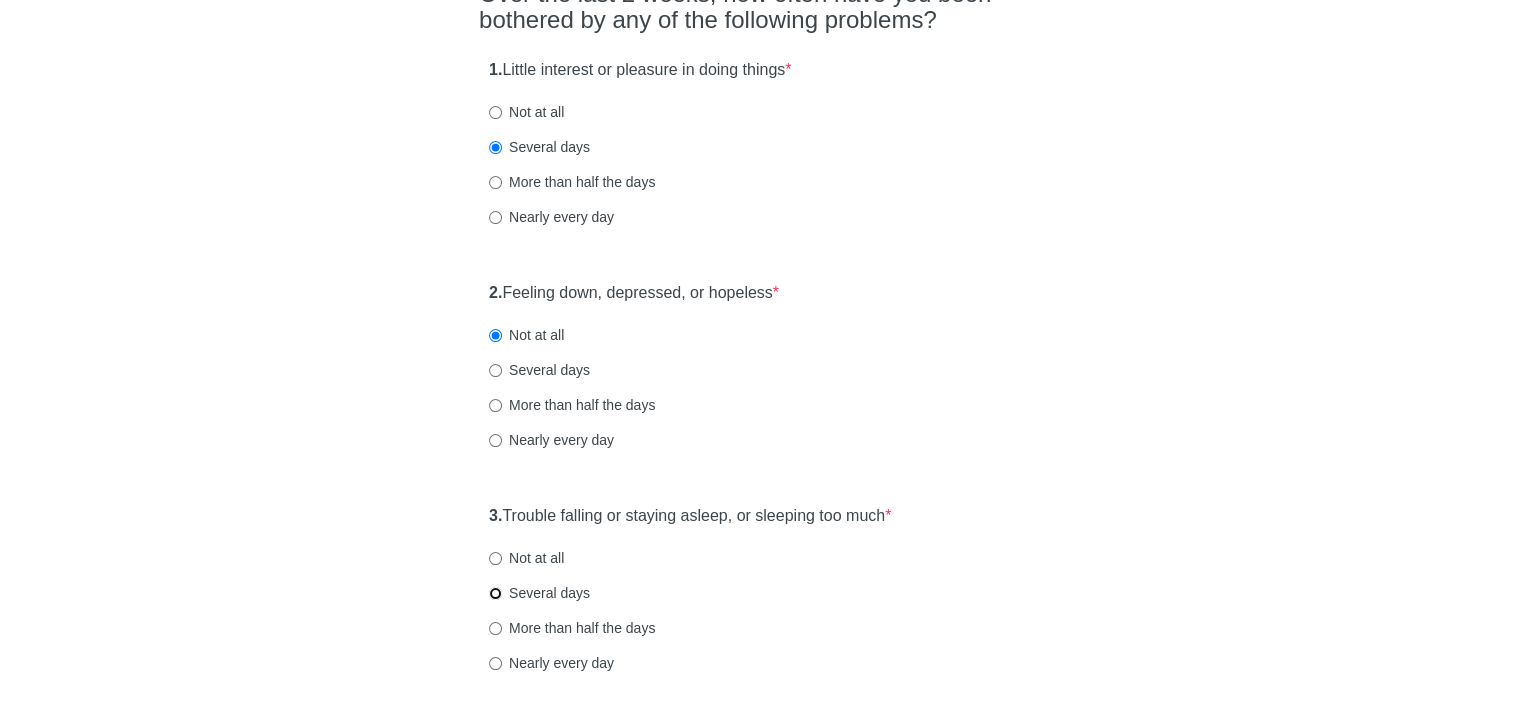 drag, startPoint x: 493, startPoint y: 589, endPoint x: 656, endPoint y: 634, distance: 169.09761 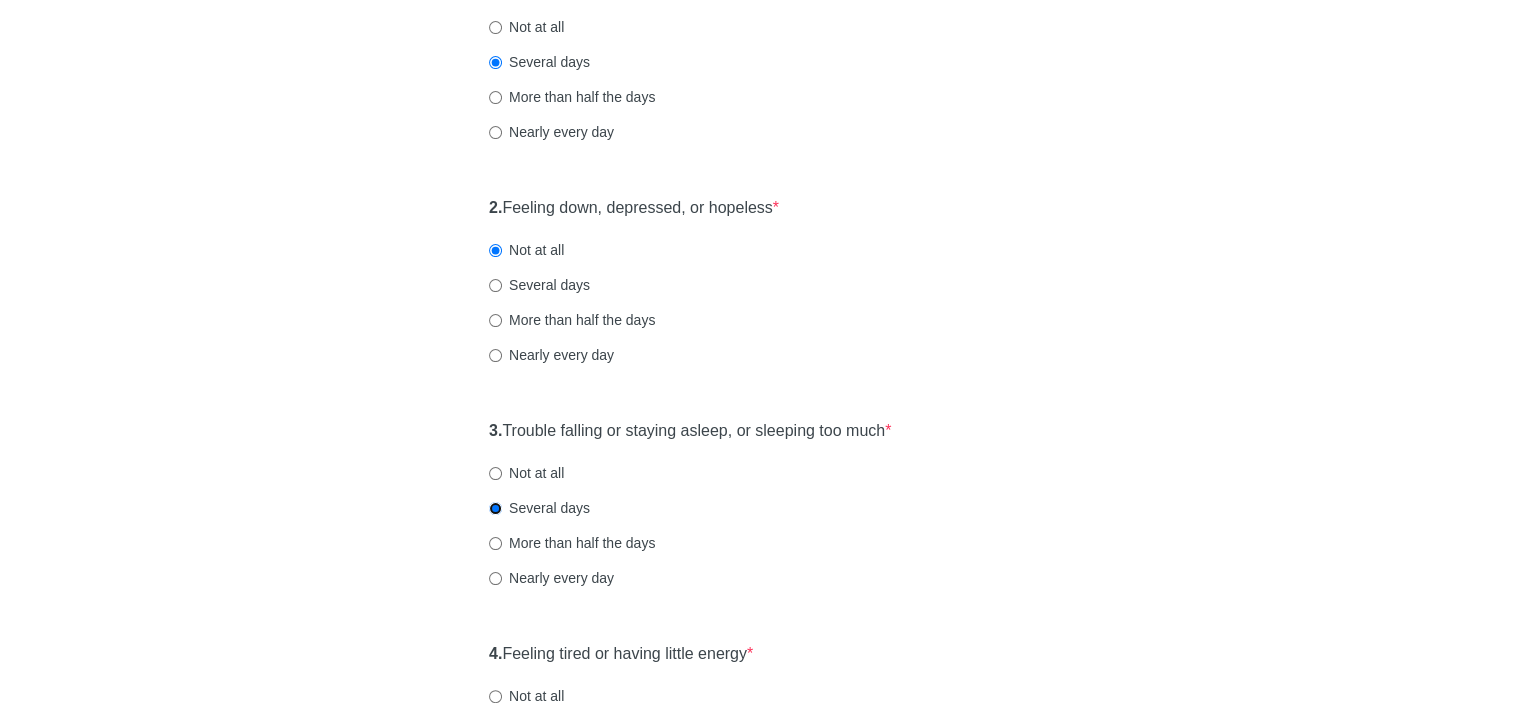 scroll, scrollTop: 400, scrollLeft: 0, axis: vertical 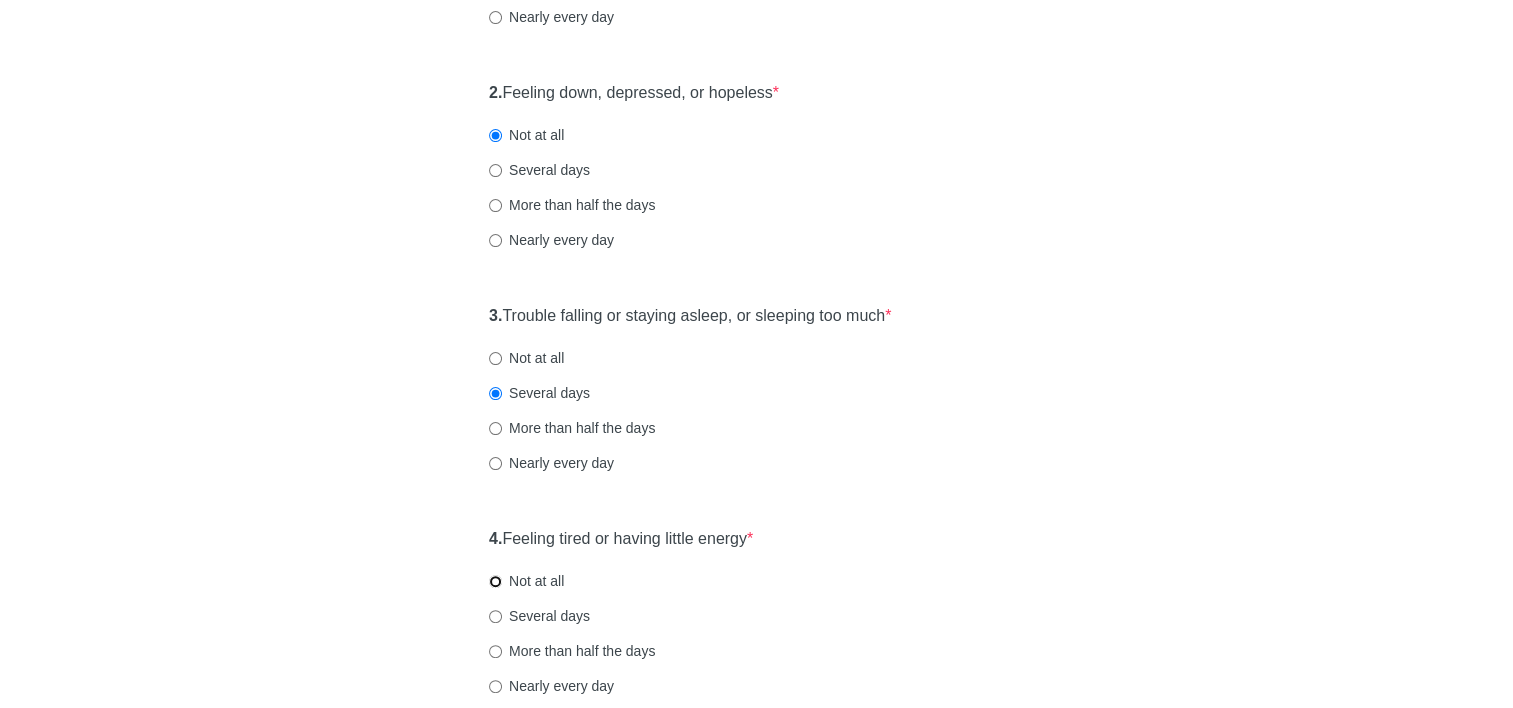 click on "Not at all" at bounding box center (495, 581) 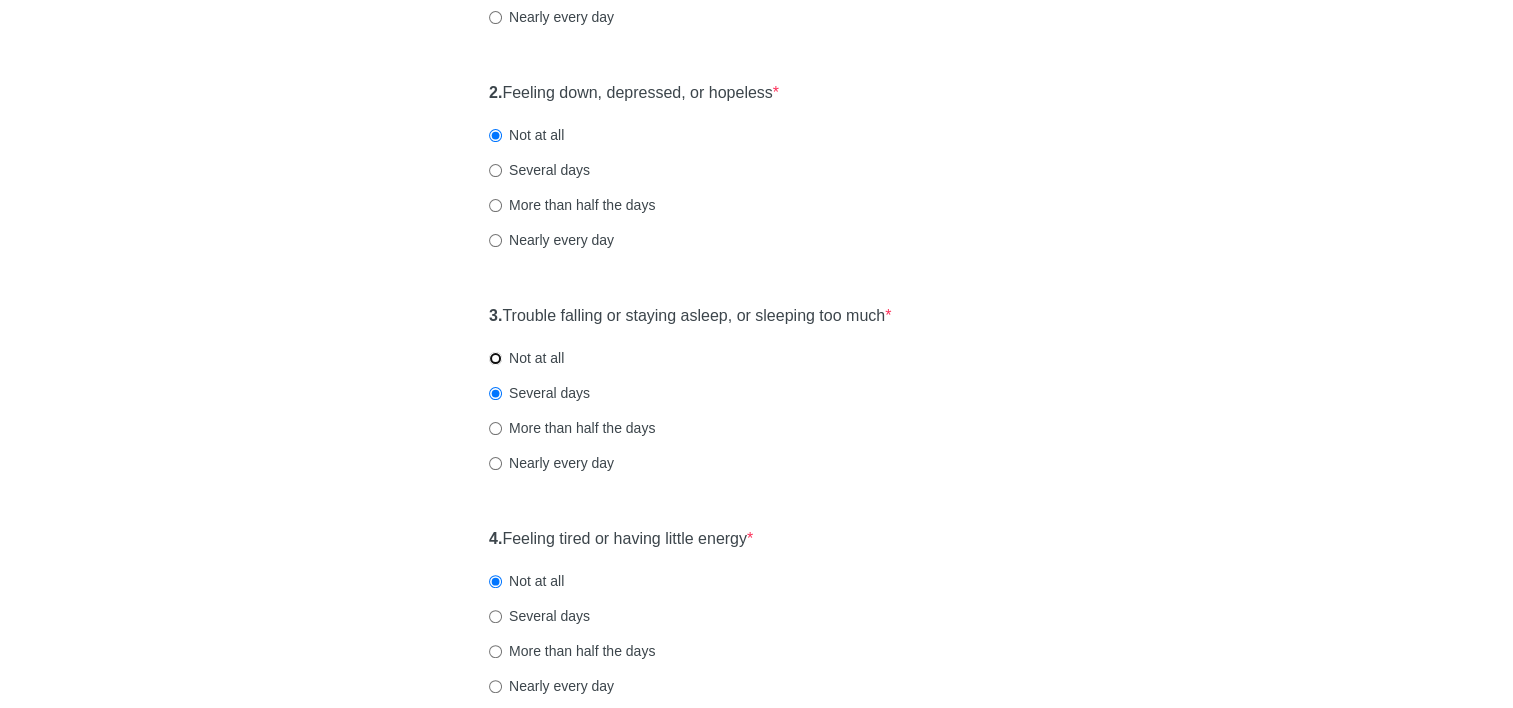 click on "Not at all" at bounding box center [495, 358] 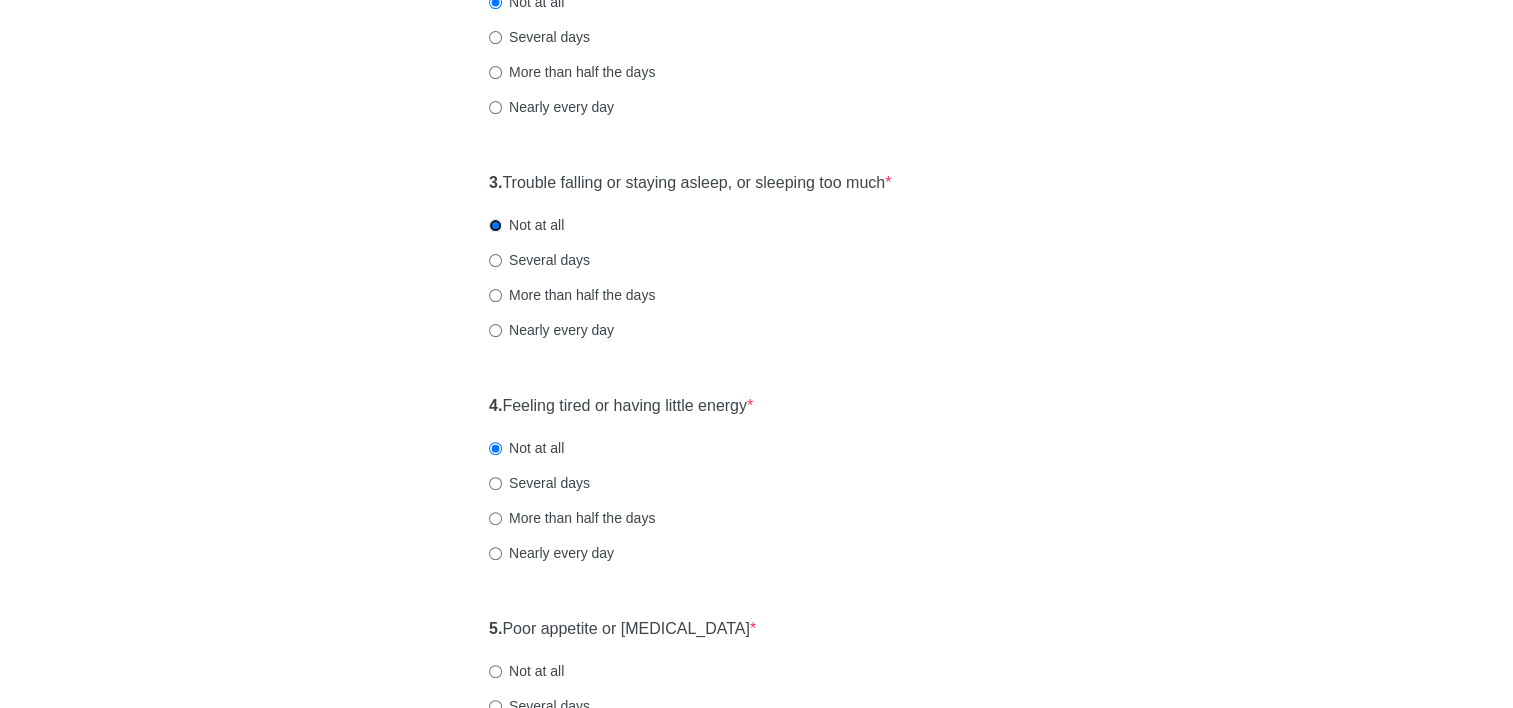 scroll, scrollTop: 700, scrollLeft: 0, axis: vertical 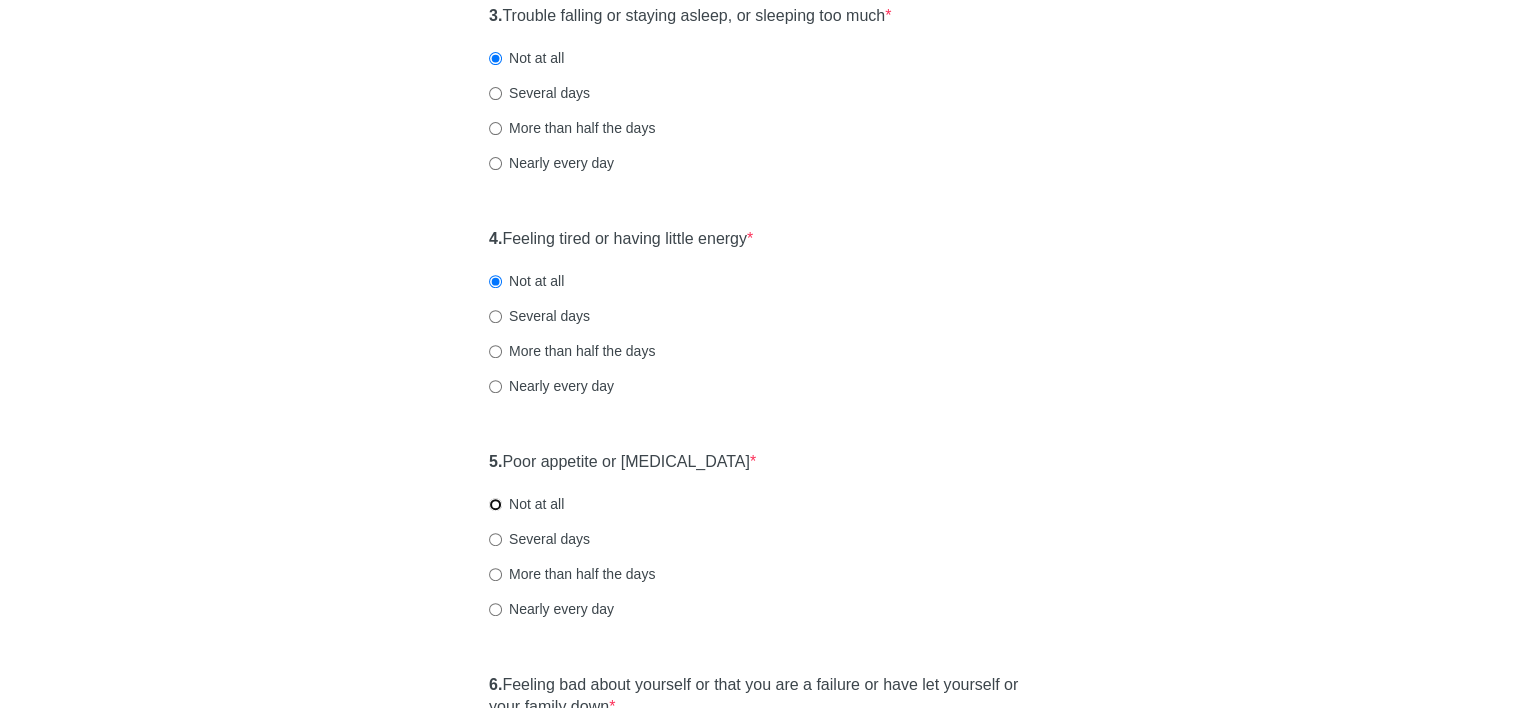 click on "Not at all" at bounding box center (495, 504) 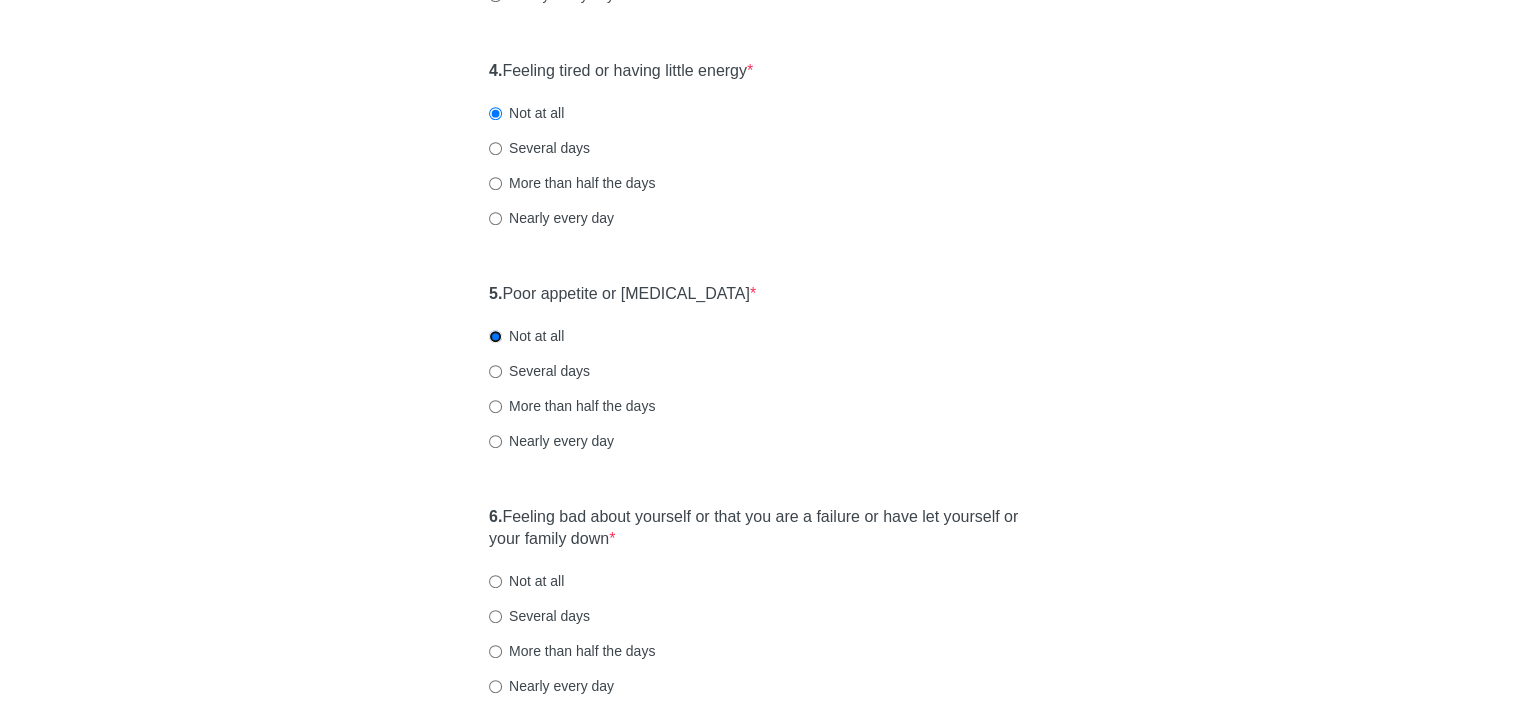 scroll, scrollTop: 1000, scrollLeft: 0, axis: vertical 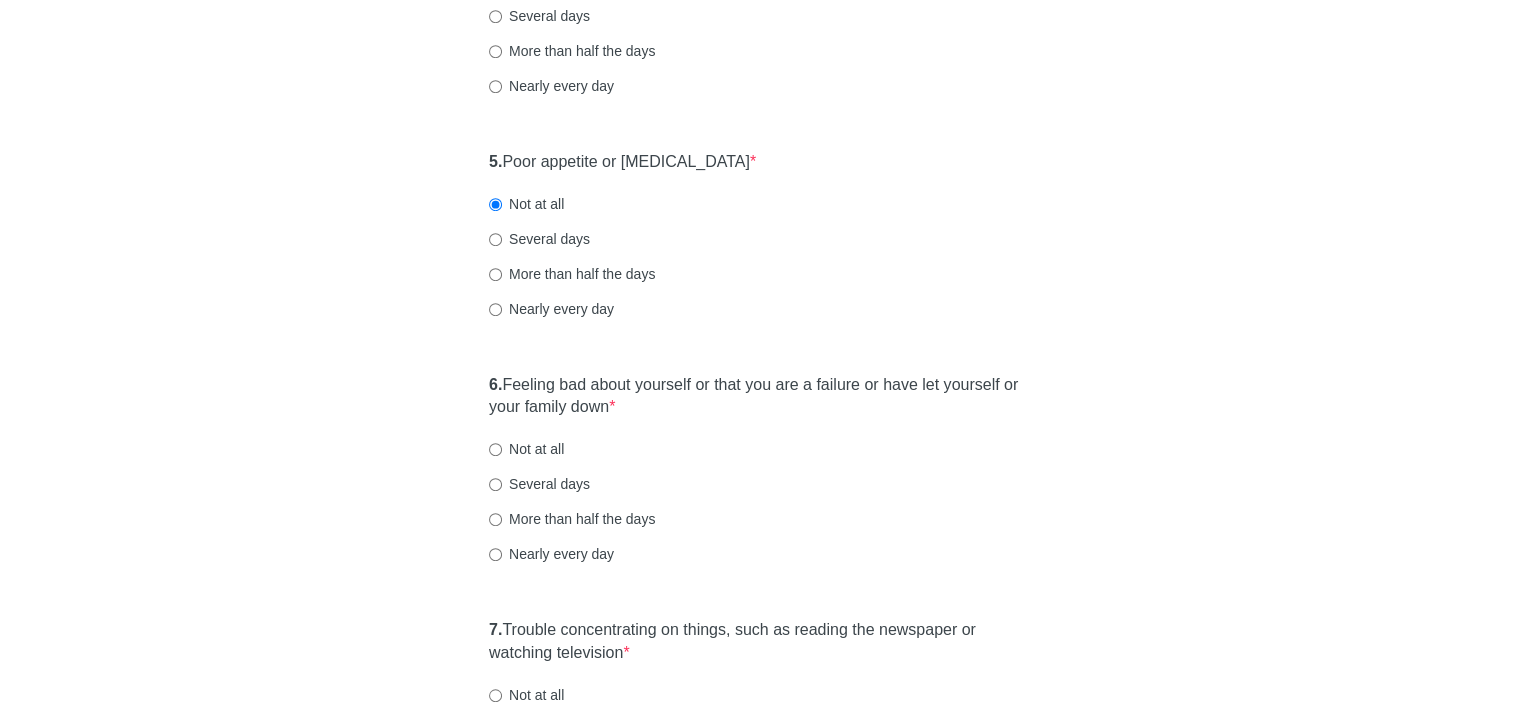 click on "Several days" at bounding box center (539, 484) 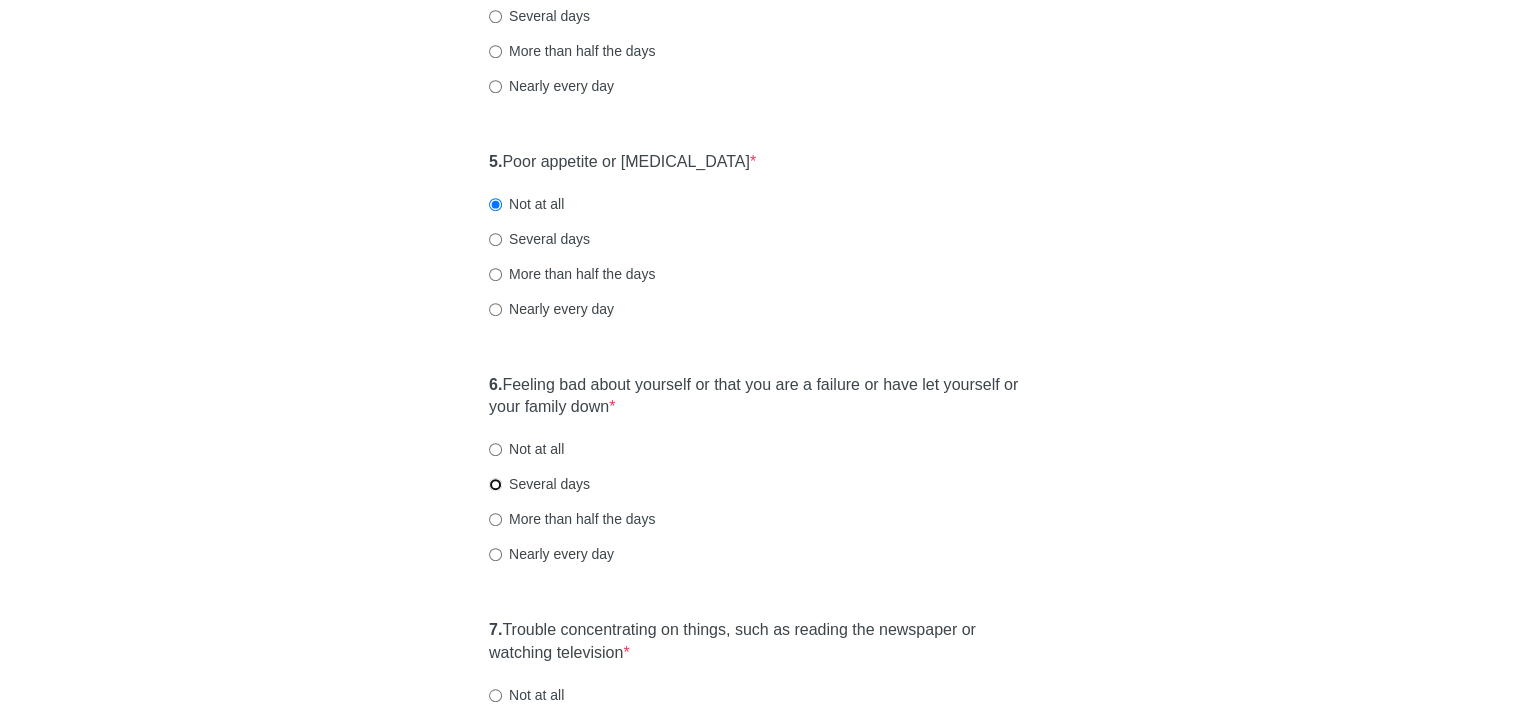 click on "Several days" at bounding box center (495, 484) 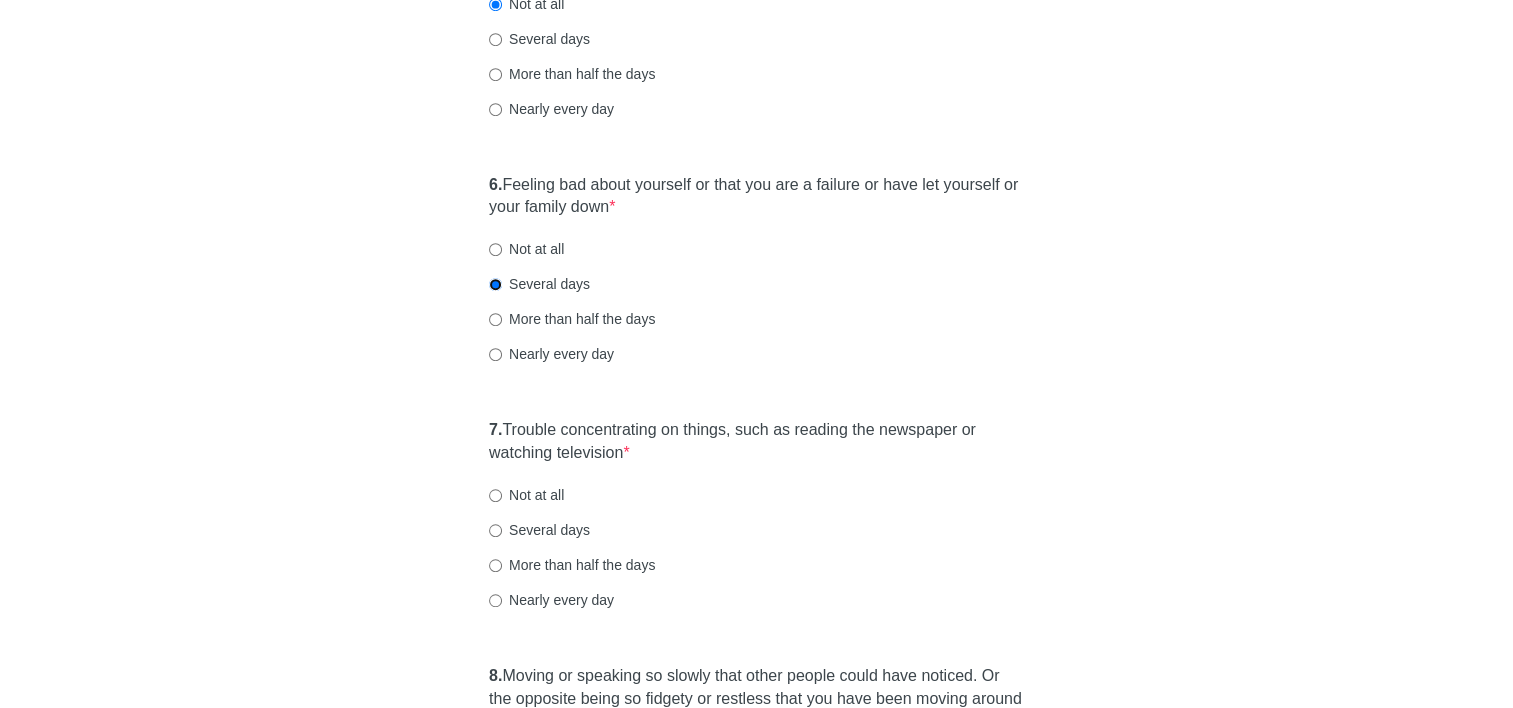 scroll, scrollTop: 1400, scrollLeft: 0, axis: vertical 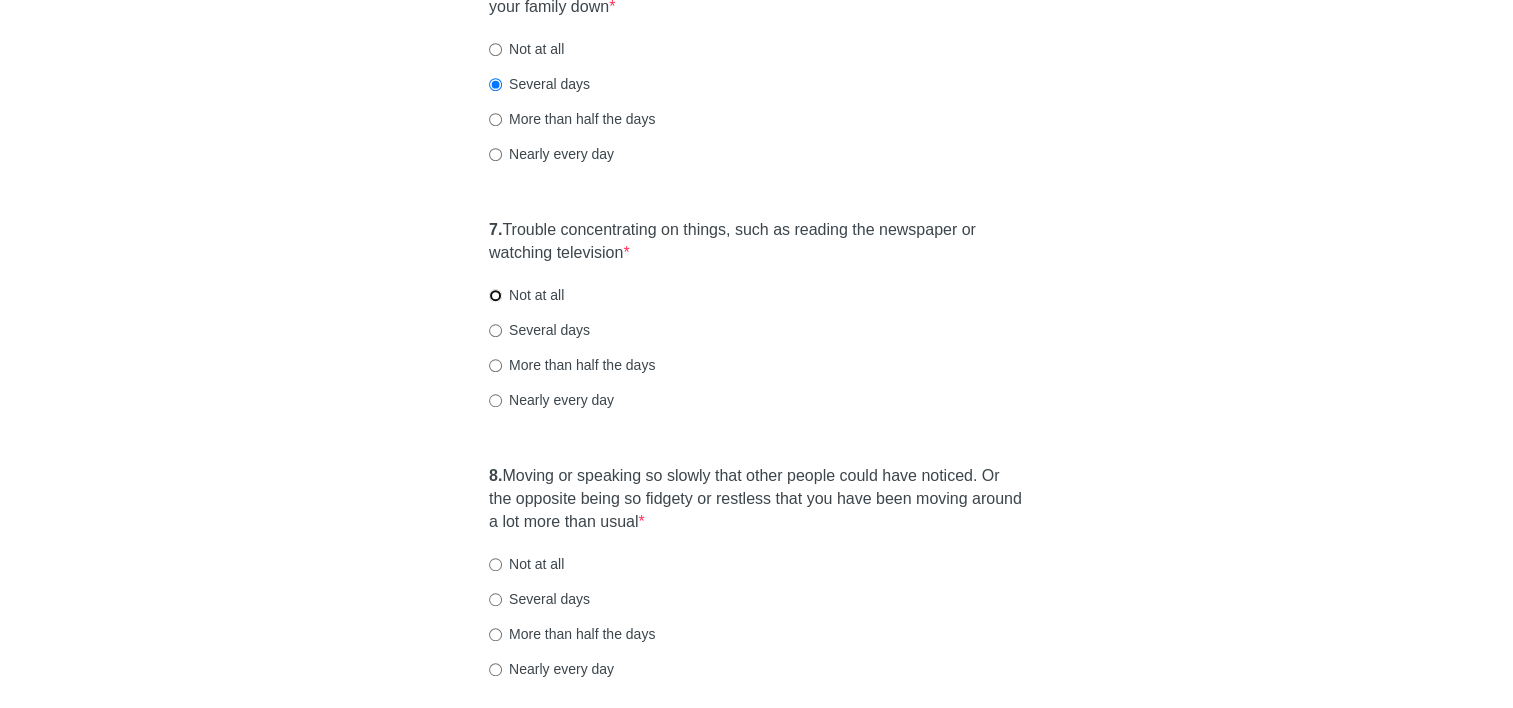 click on "Not at all" at bounding box center [495, 295] 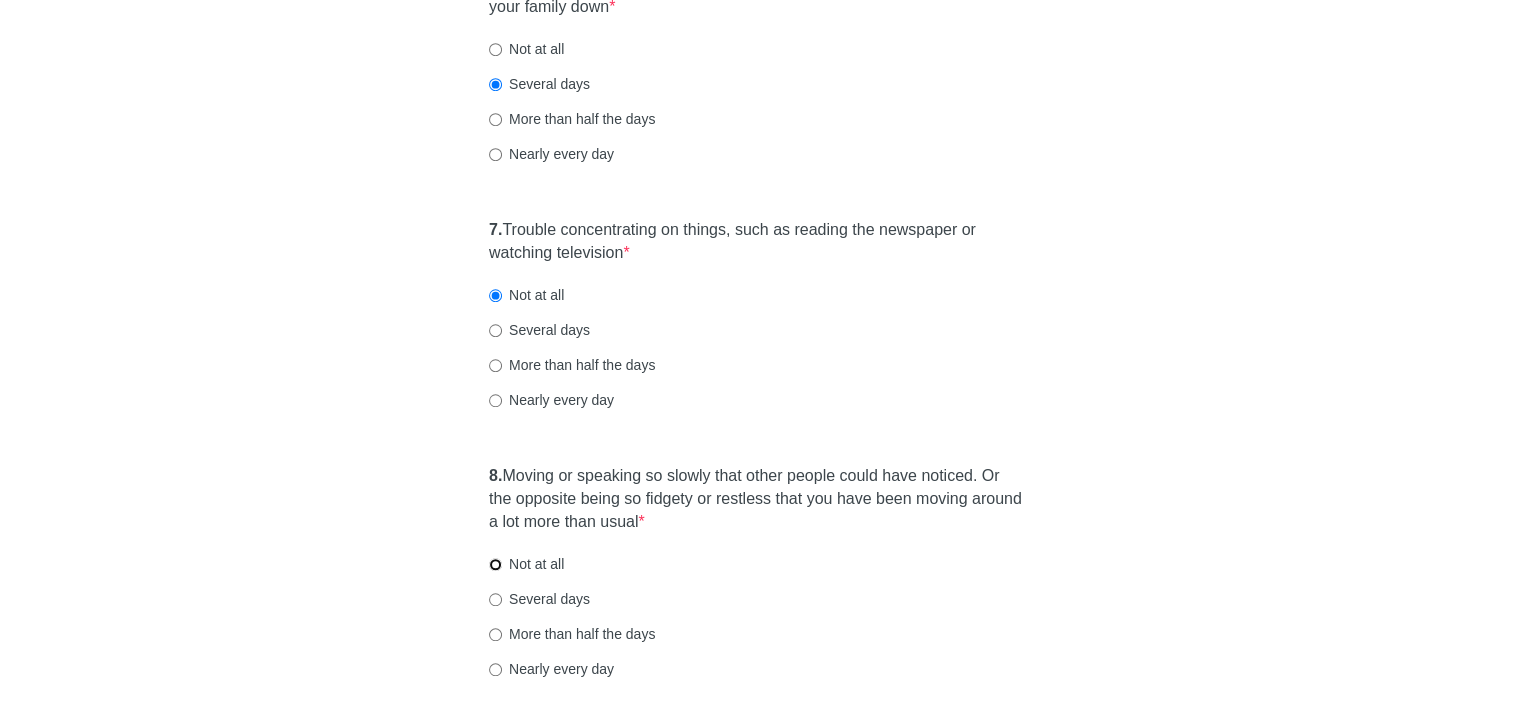 click on "Not at all" at bounding box center [495, 564] 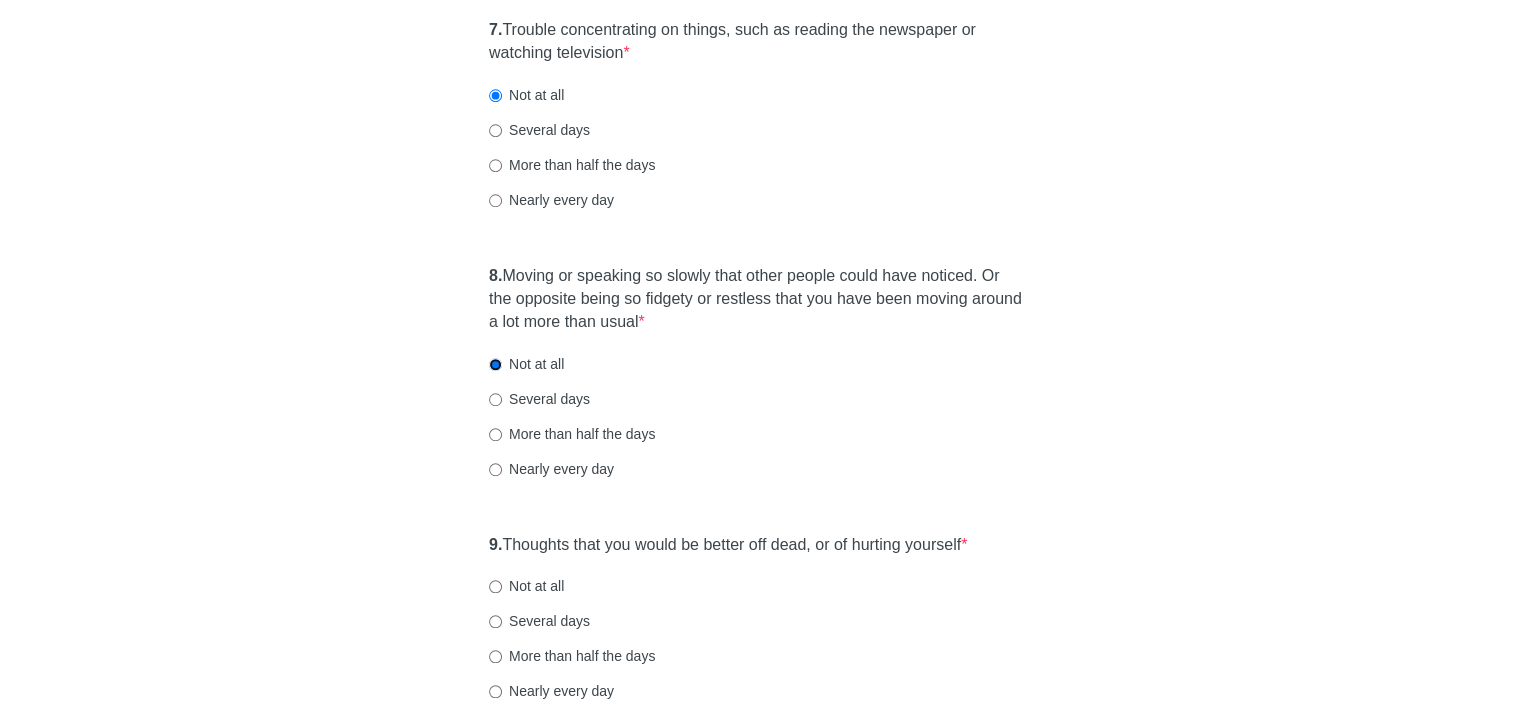 scroll, scrollTop: 1700, scrollLeft: 0, axis: vertical 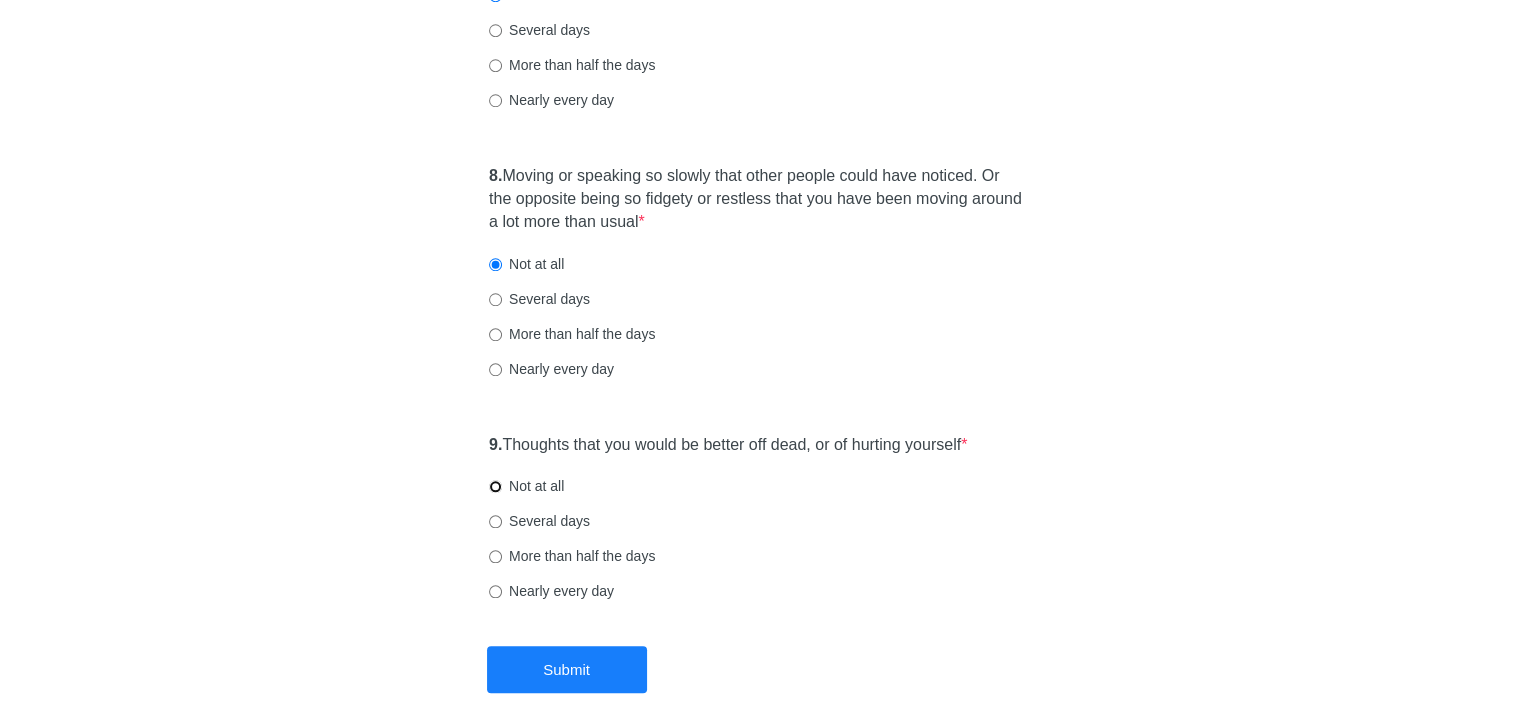 click on "Not at all" at bounding box center [495, 486] 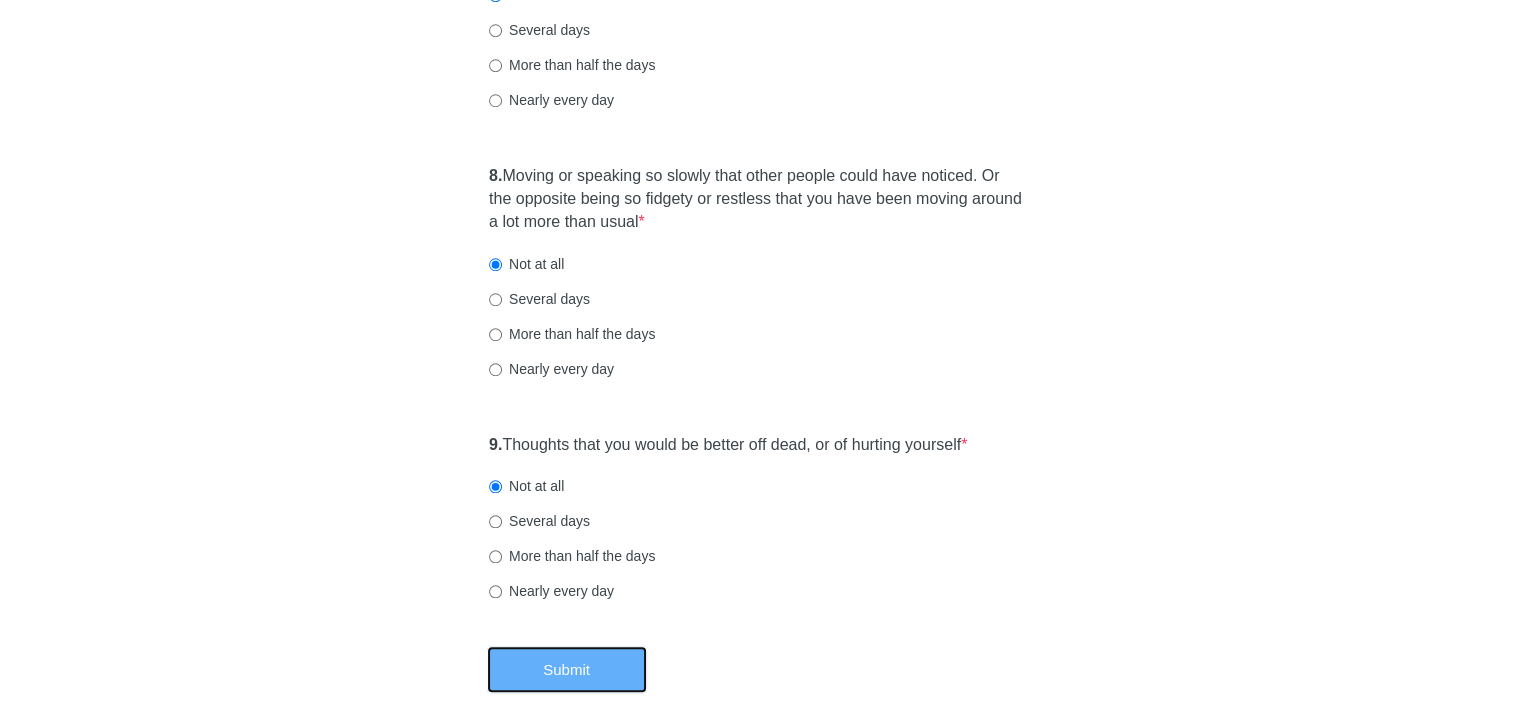 click on "Submit" at bounding box center (567, 669) 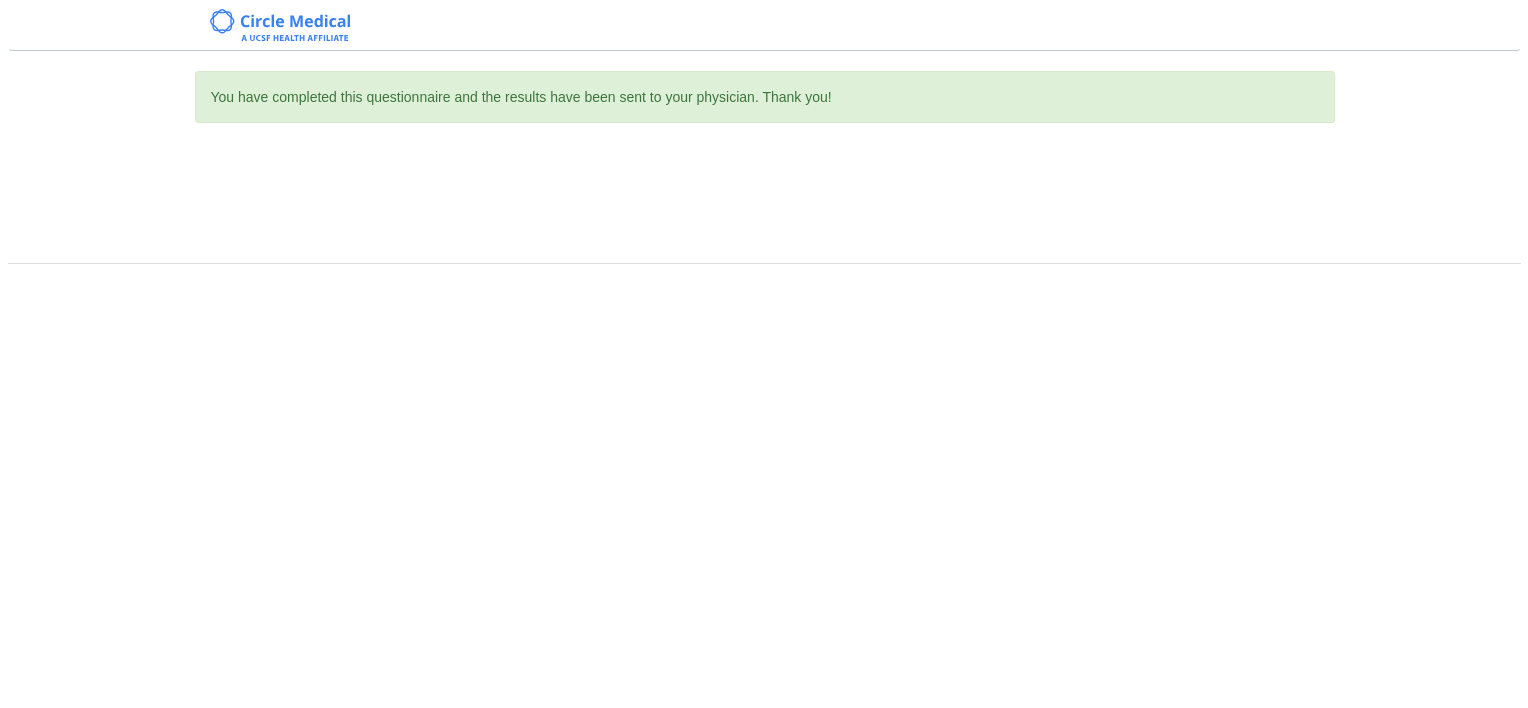 scroll, scrollTop: 0, scrollLeft: 0, axis: both 